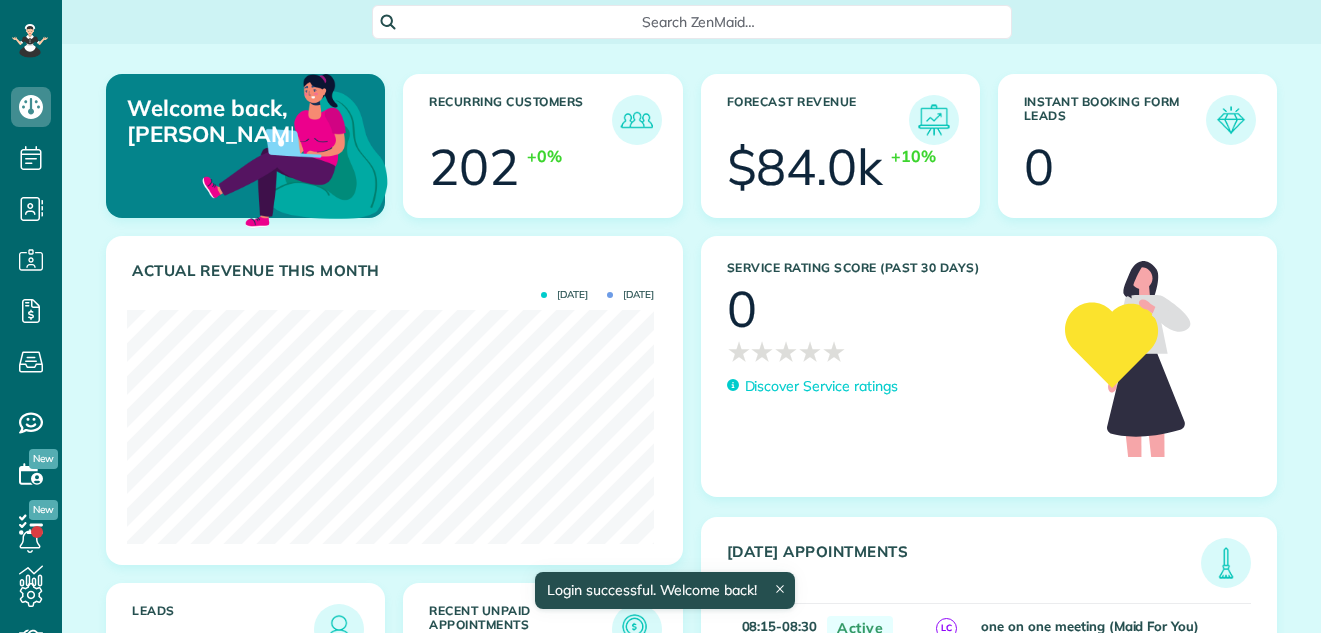 scroll, scrollTop: 0, scrollLeft: 0, axis: both 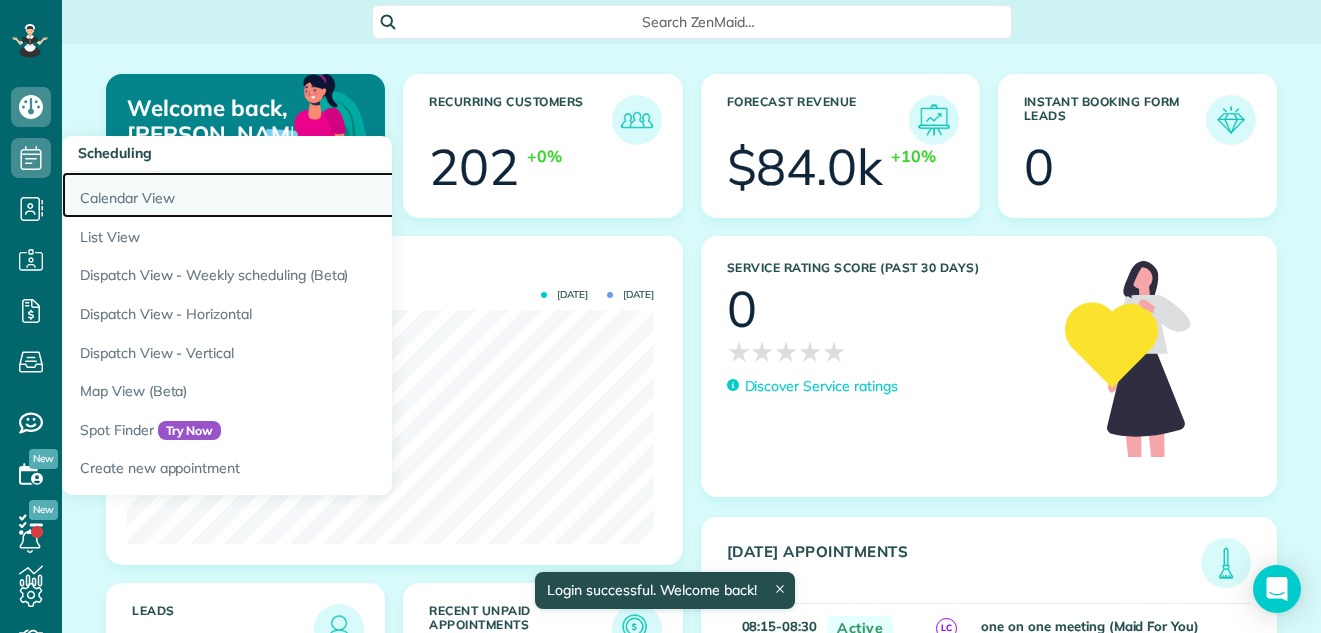 click on "Calendar View" at bounding box center [312, 195] 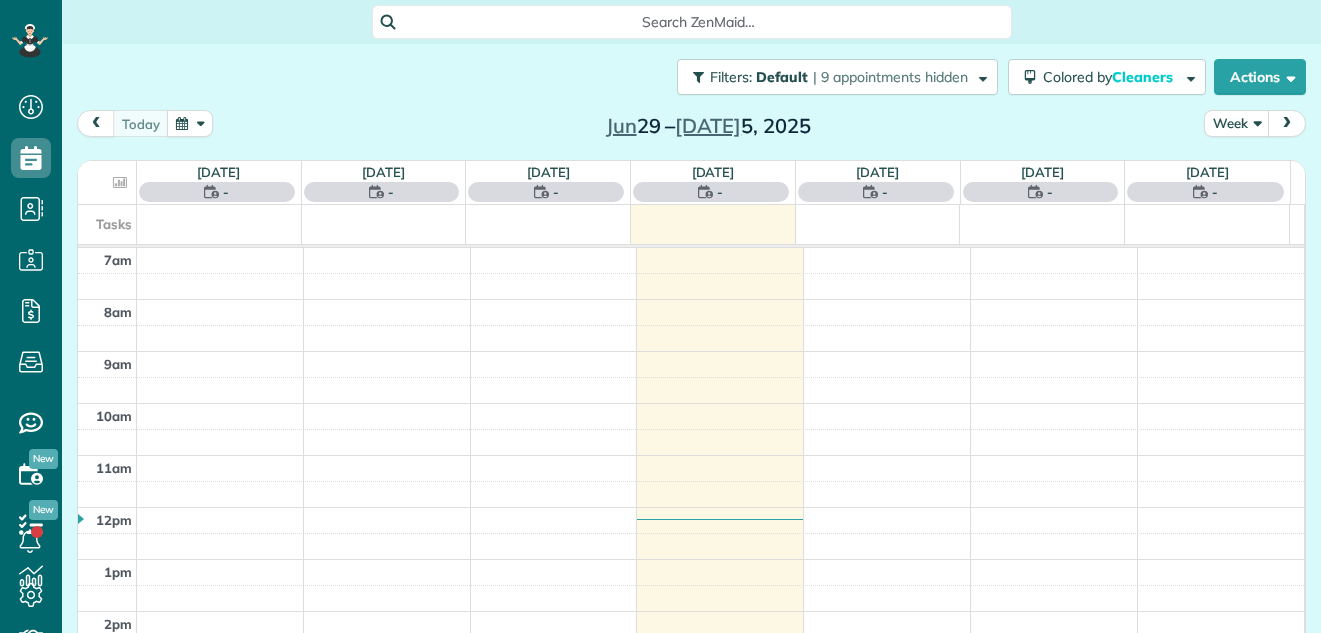 scroll, scrollTop: 0, scrollLeft: 0, axis: both 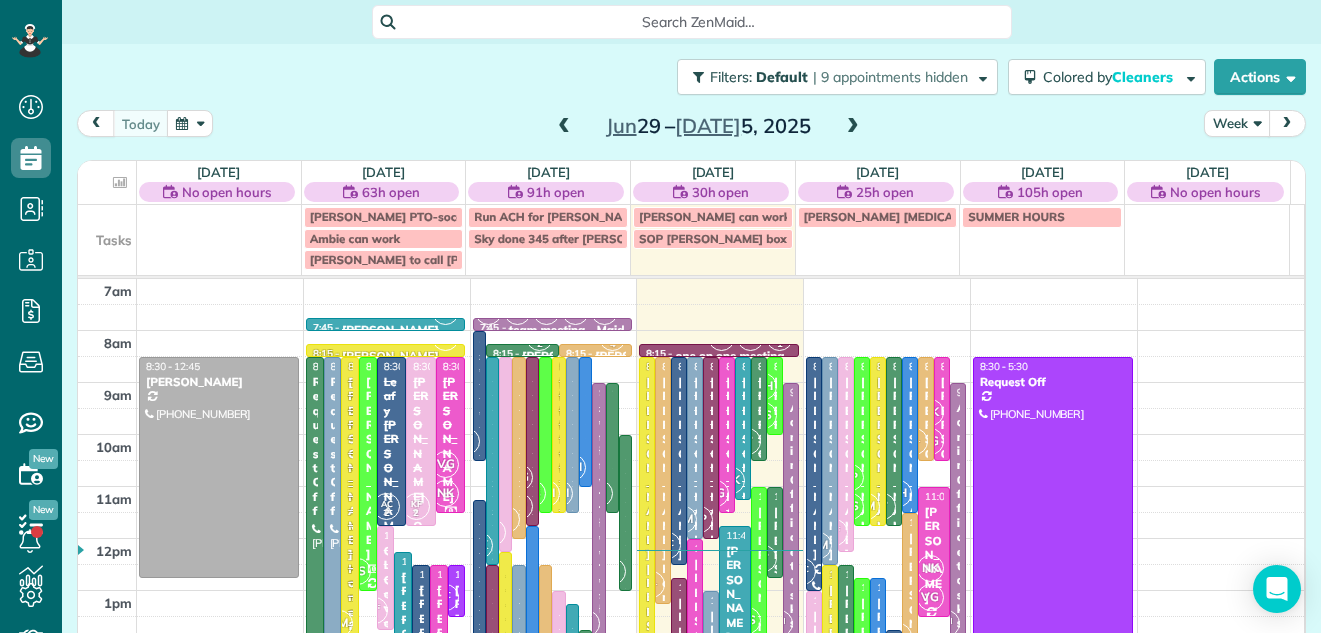 click on "Week" at bounding box center [1237, 123] 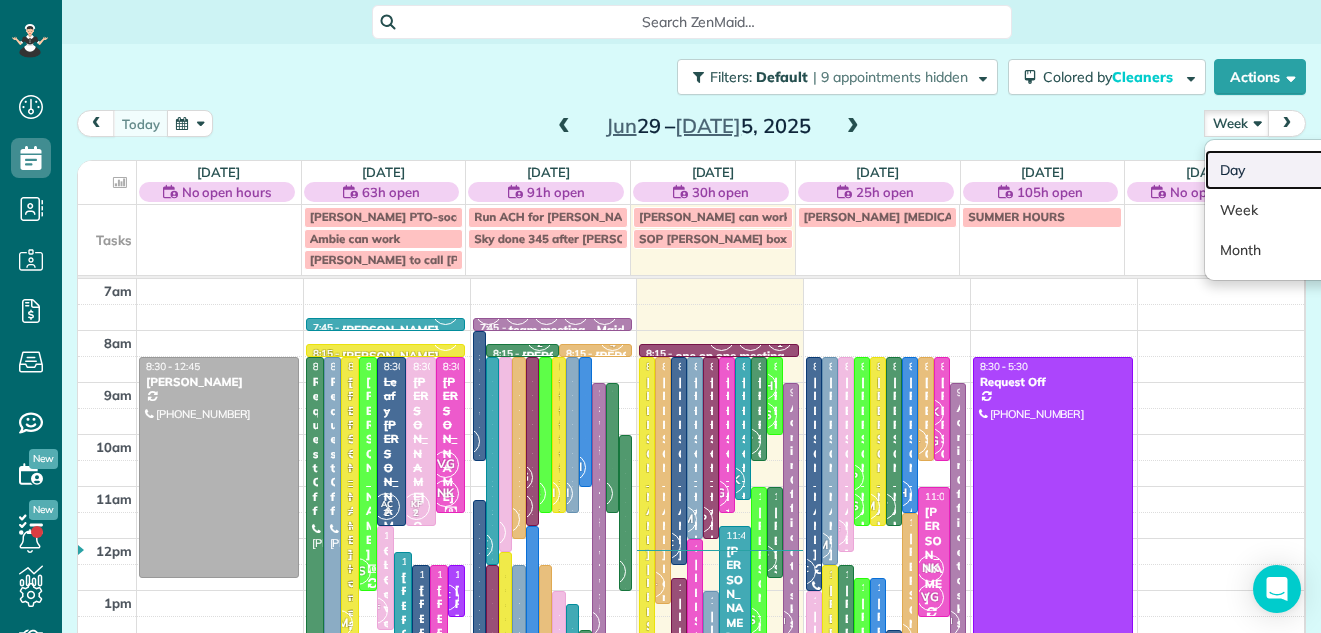 click on "Day" at bounding box center [1284, 170] 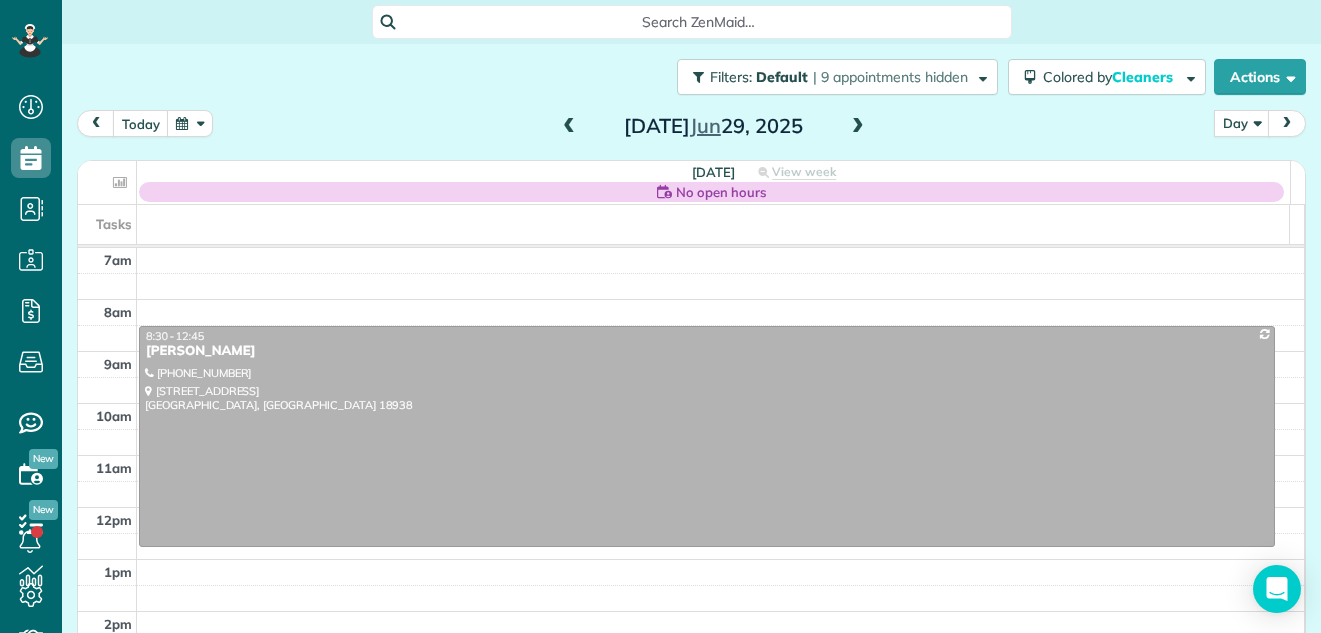 click at bounding box center [858, 127] 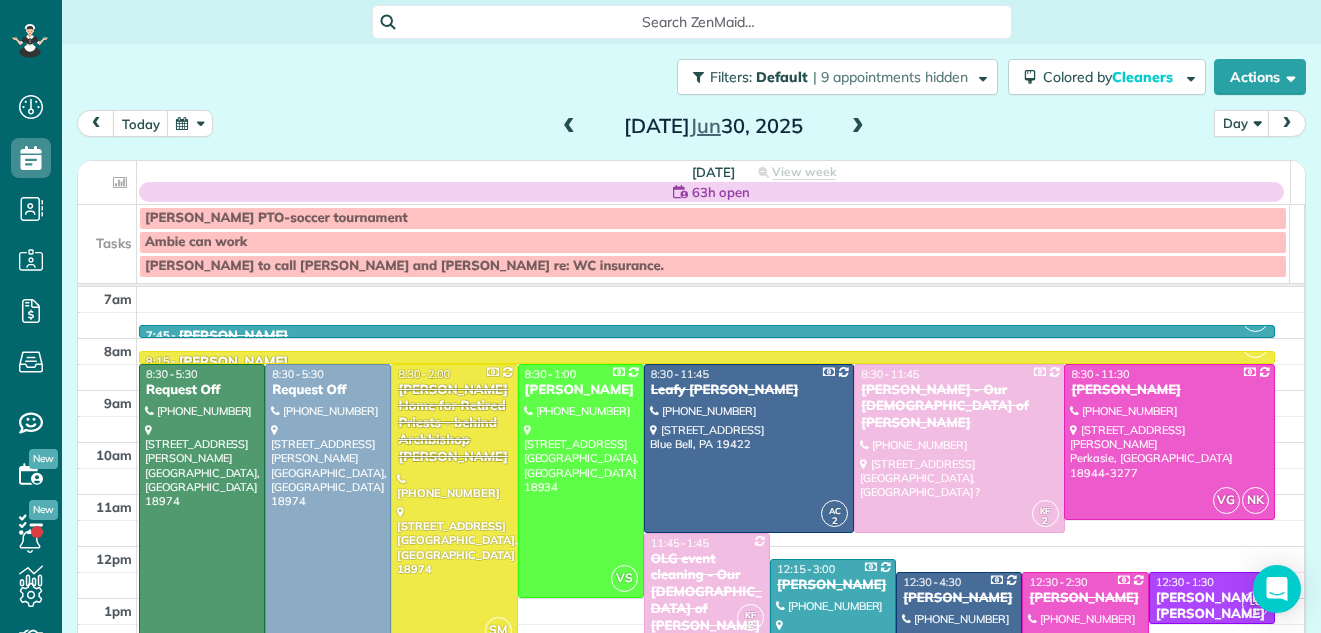 click at bounding box center [858, 127] 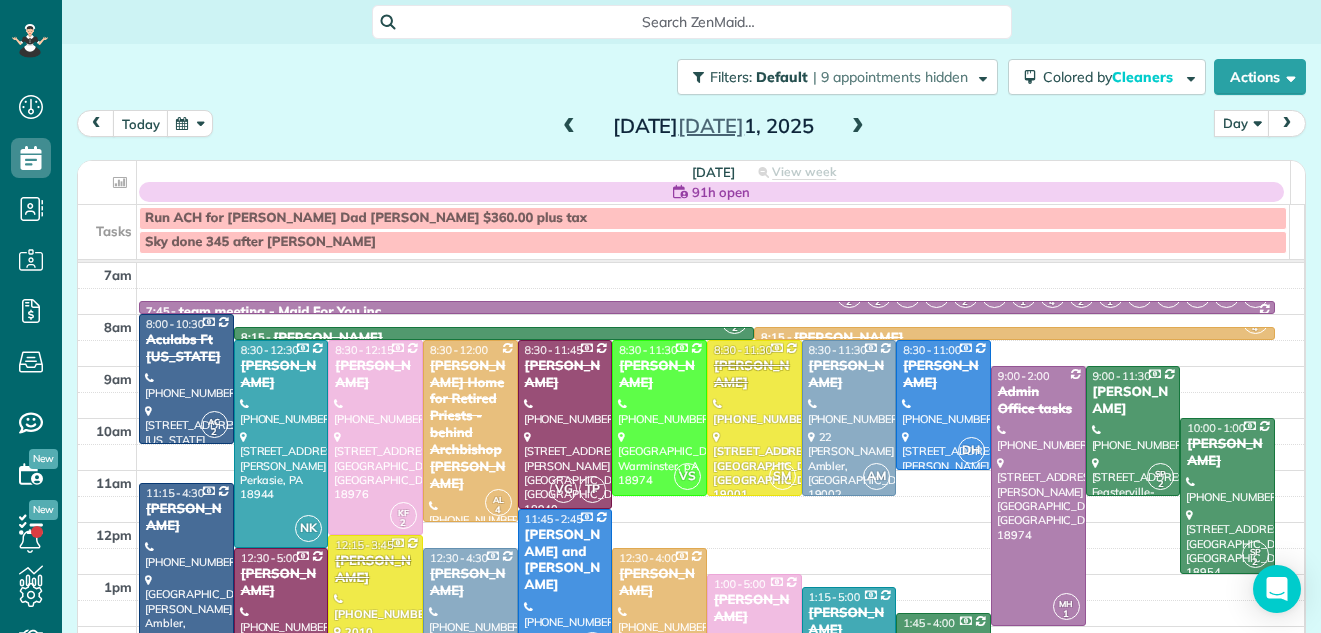 click at bounding box center [858, 127] 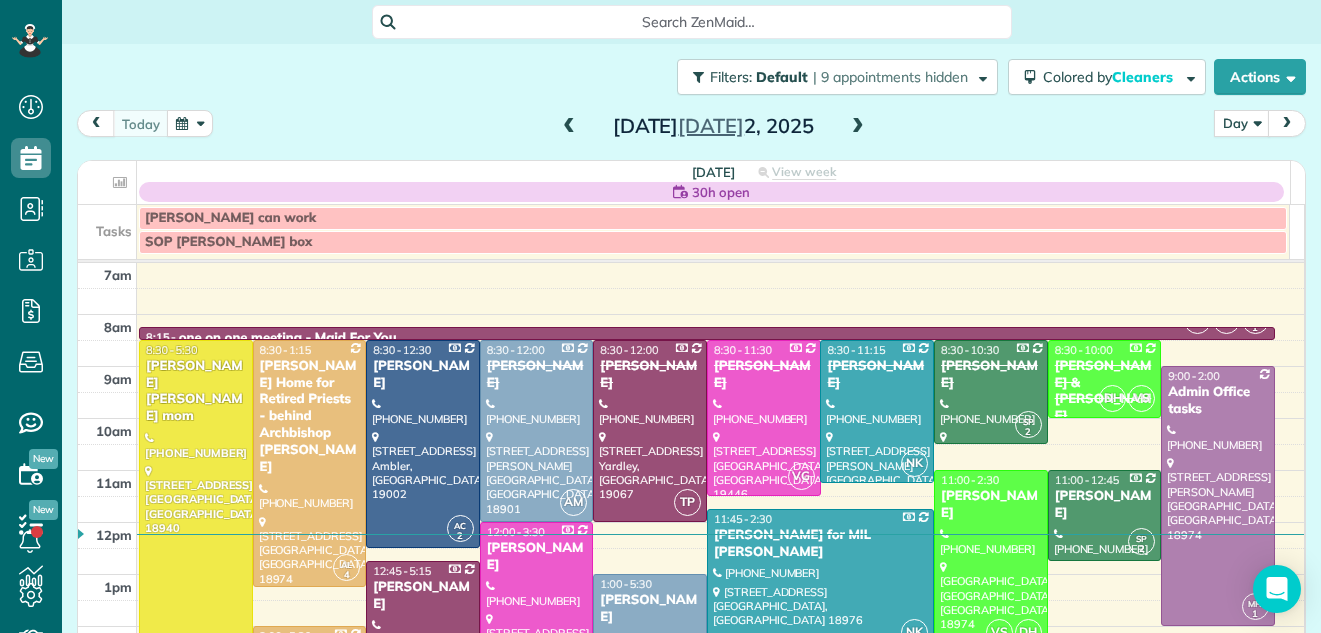 click at bounding box center (858, 127) 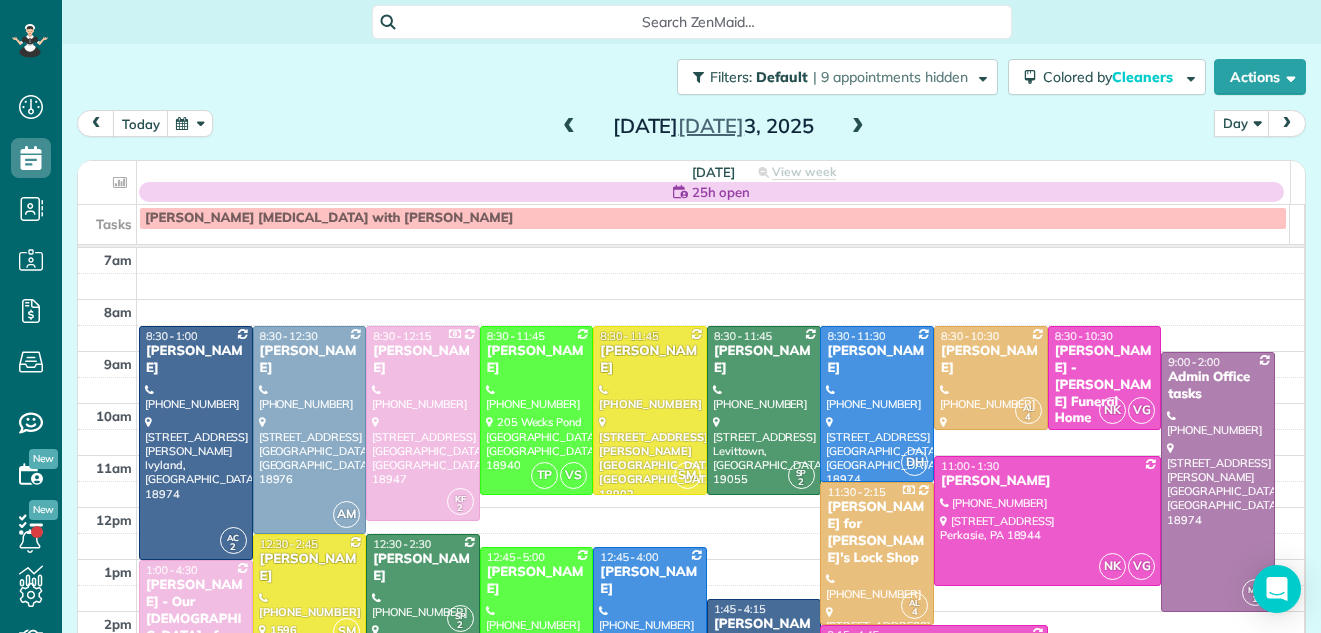 click at bounding box center (858, 127) 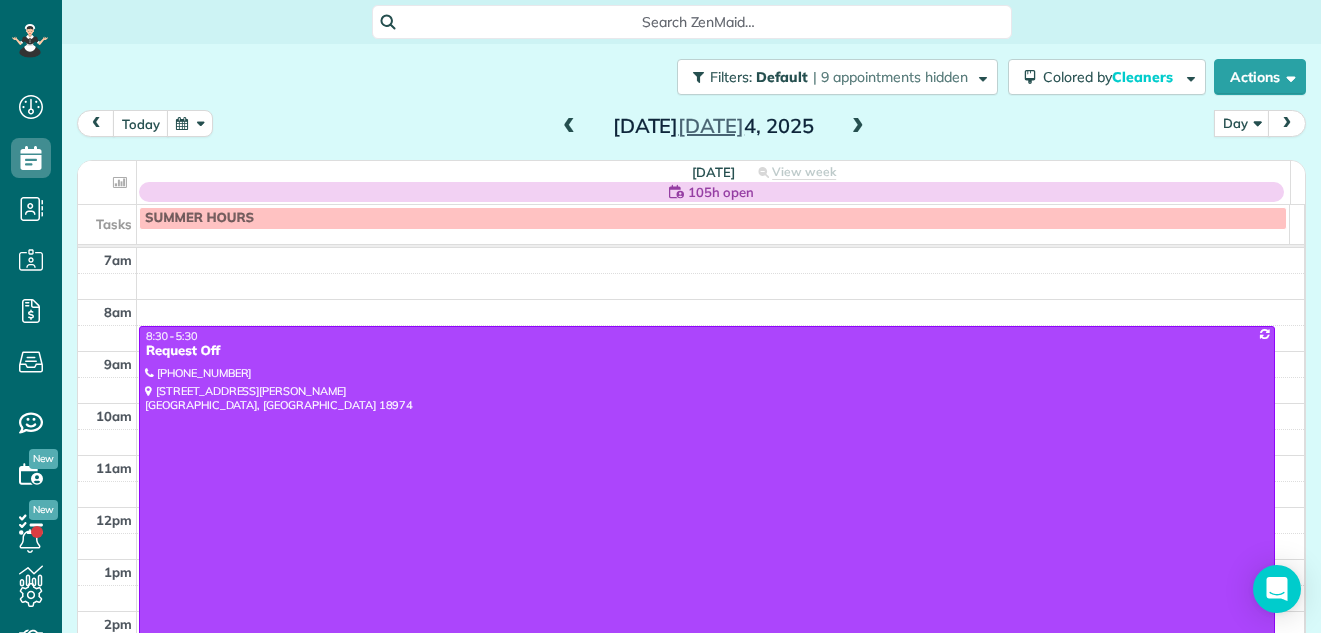 click at bounding box center [569, 127] 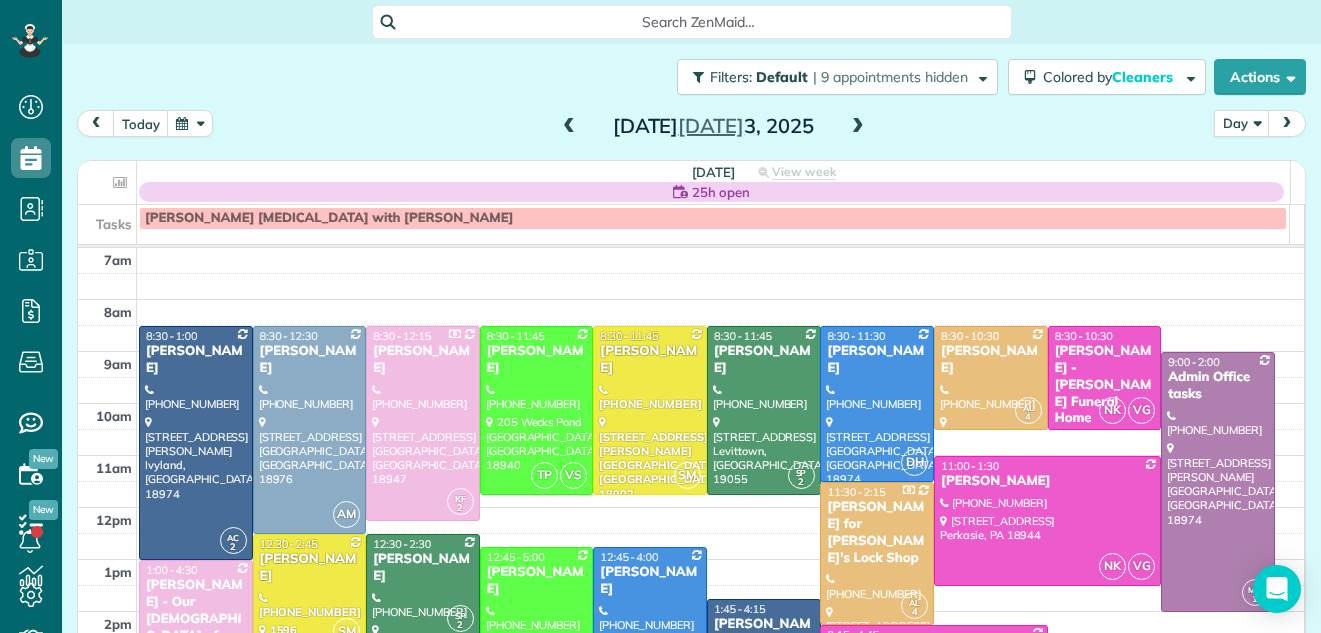 click at bounding box center [569, 127] 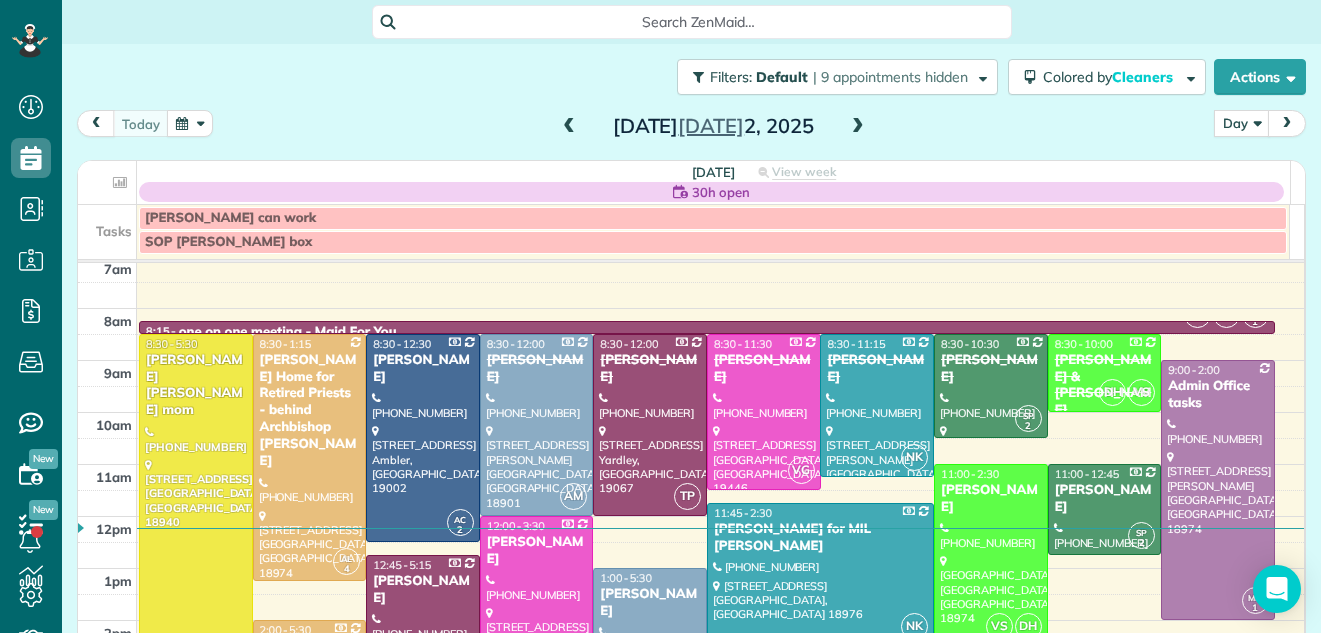 scroll, scrollTop: 0, scrollLeft: 0, axis: both 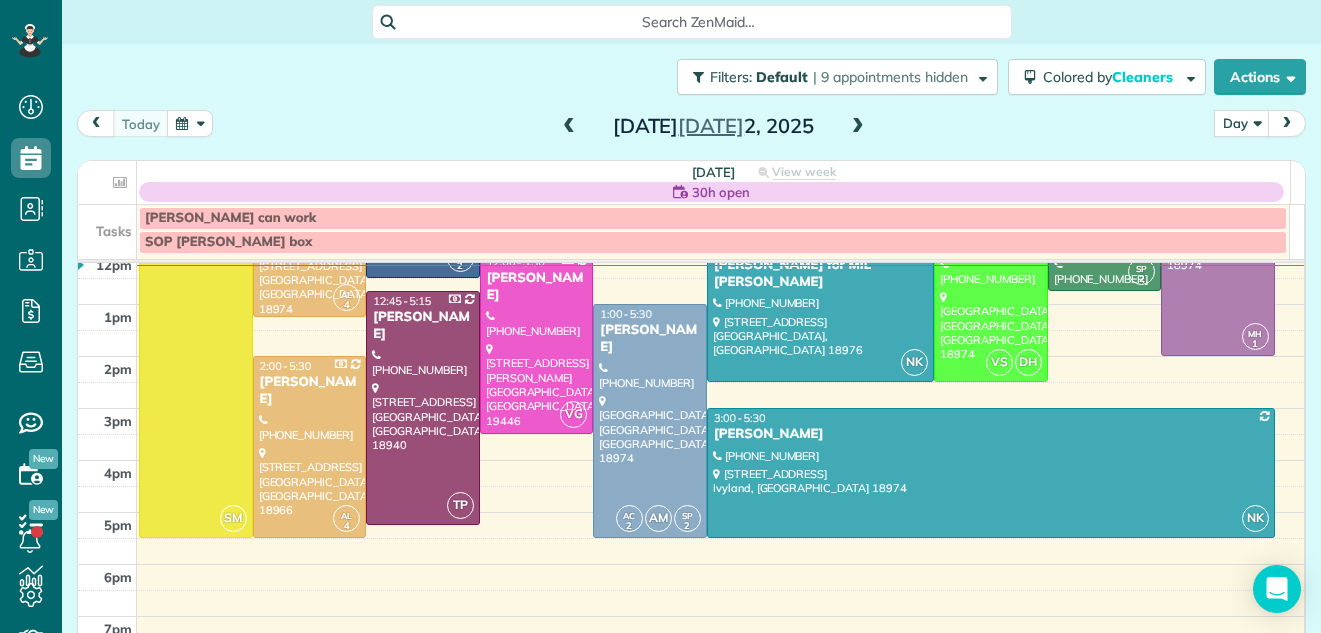click at bounding box center (858, 127) 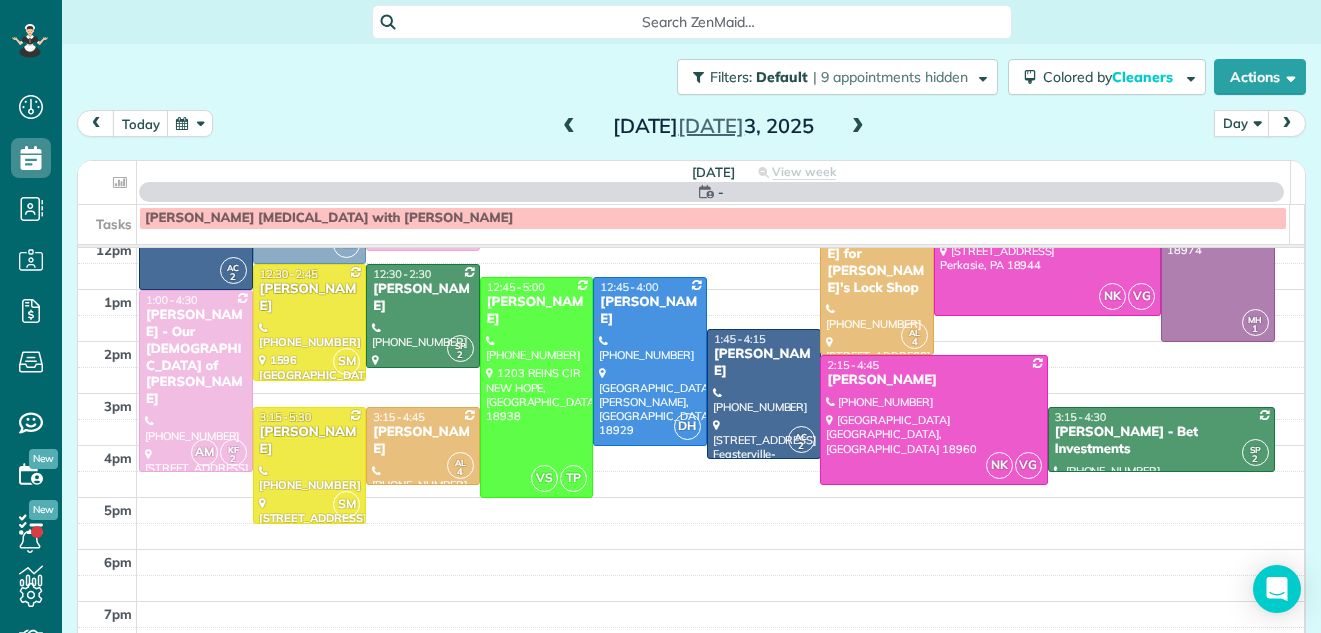 scroll, scrollTop: 0, scrollLeft: 0, axis: both 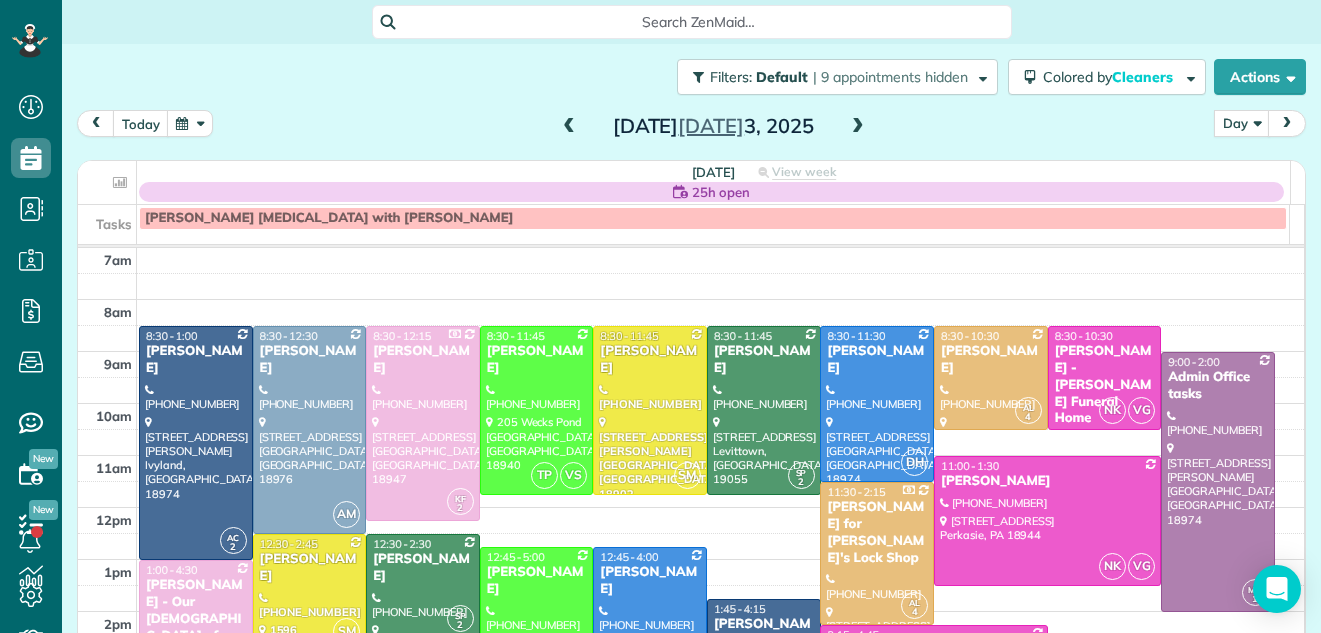click at bounding box center (569, 127) 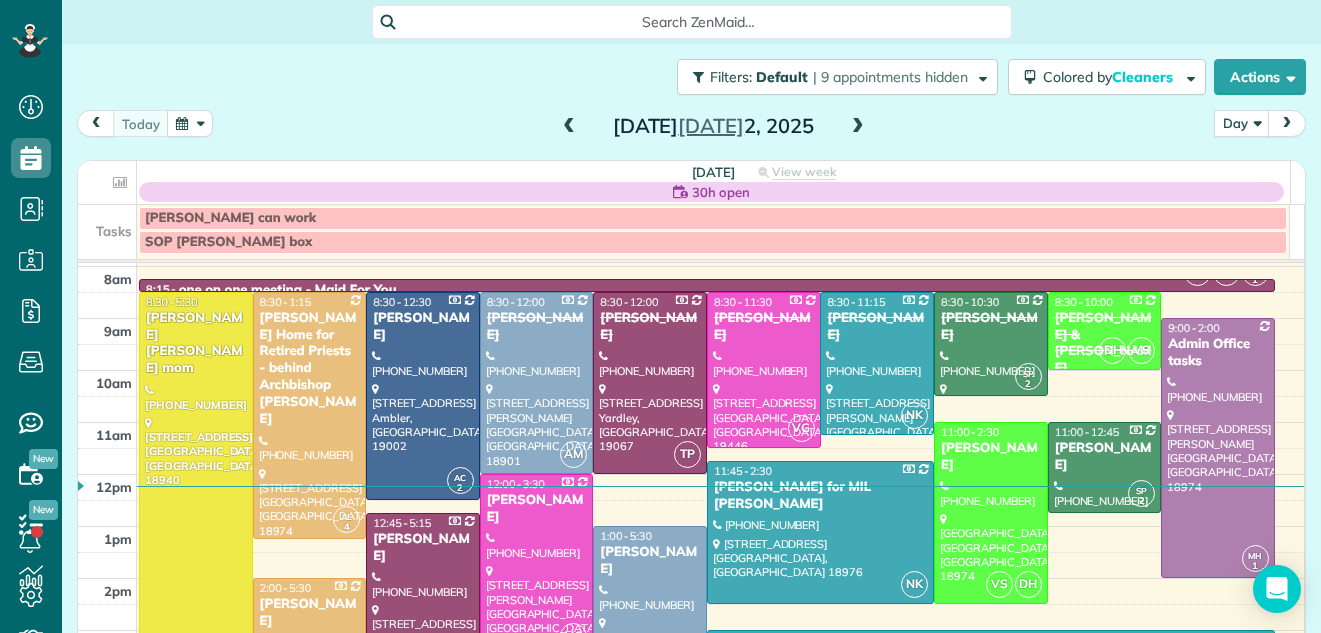 scroll, scrollTop: 0, scrollLeft: 0, axis: both 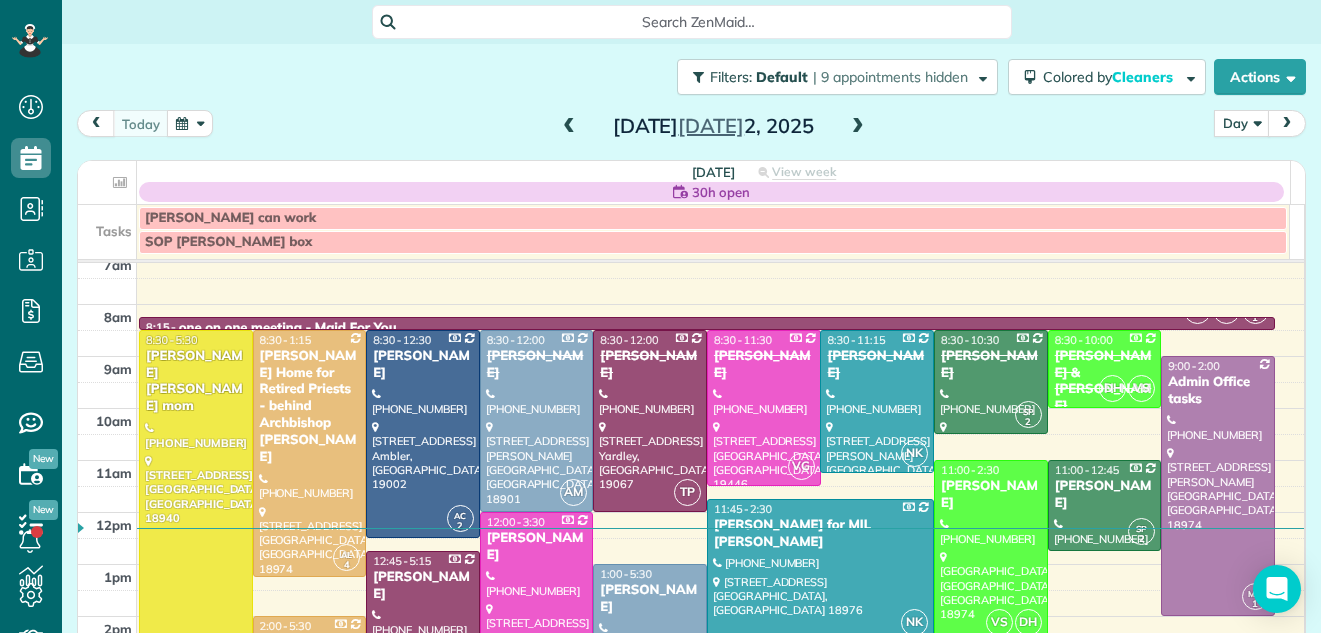 click at bounding box center (569, 127) 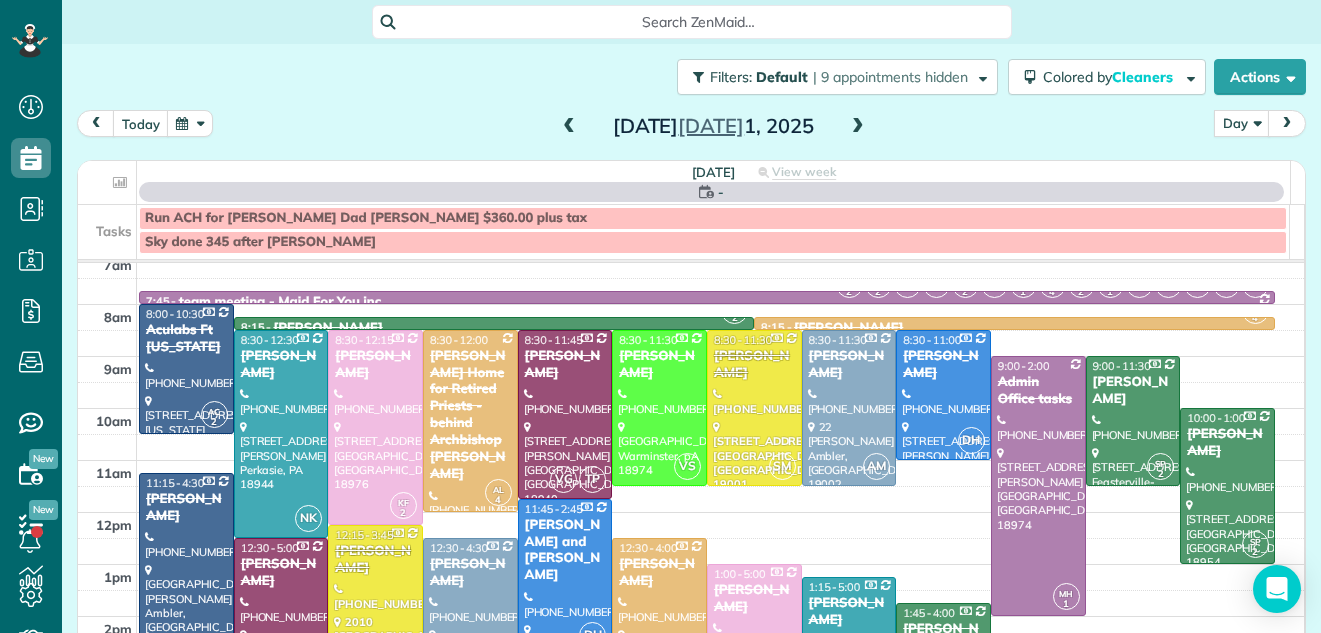 scroll, scrollTop: 0, scrollLeft: 0, axis: both 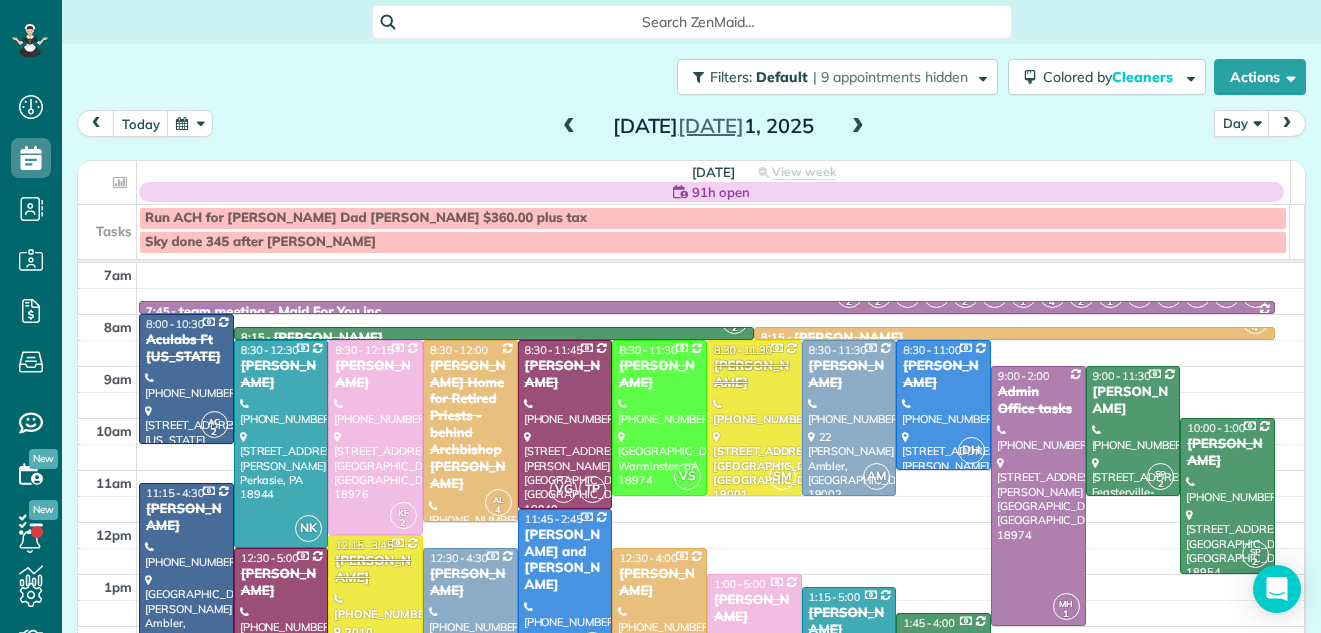 click at bounding box center (858, 127) 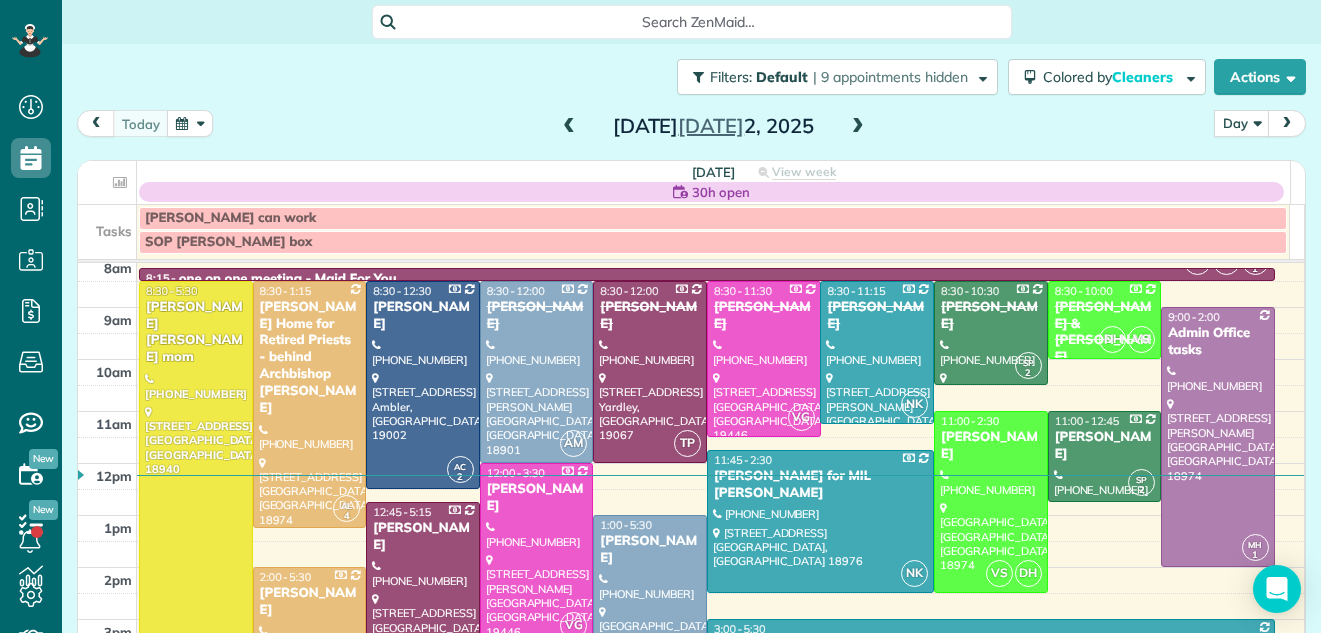 scroll, scrollTop: 32, scrollLeft: 0, axis: vertical 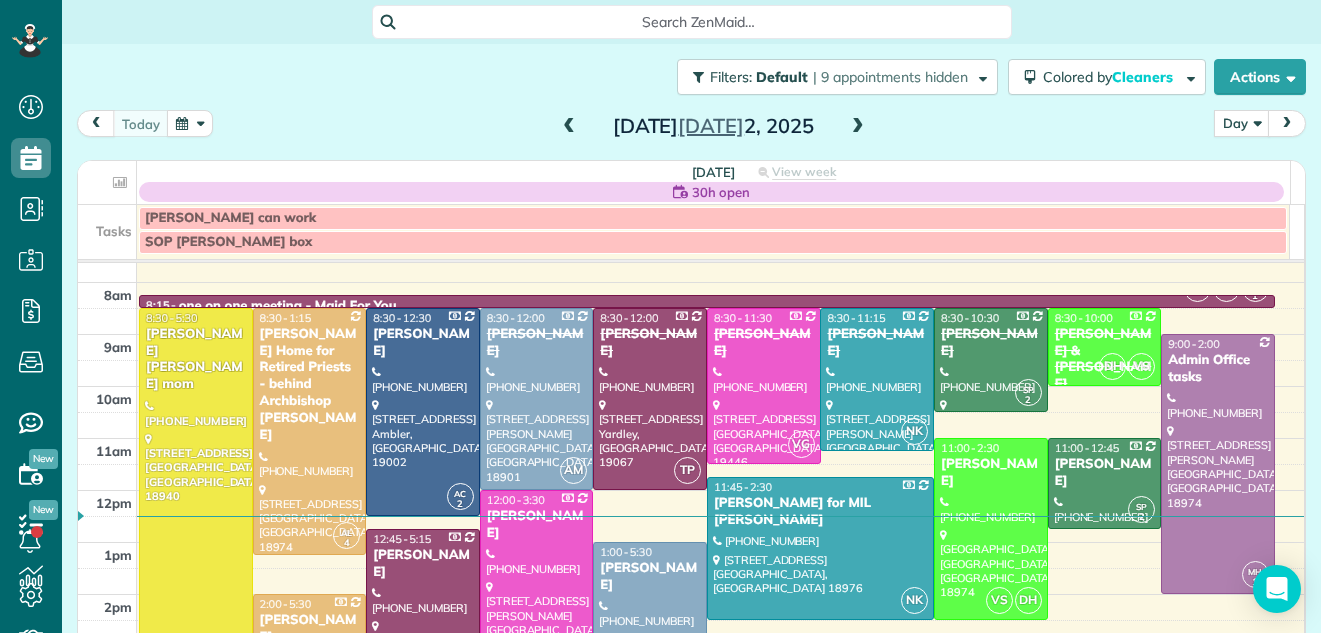 click at bounding box center [196, 542] 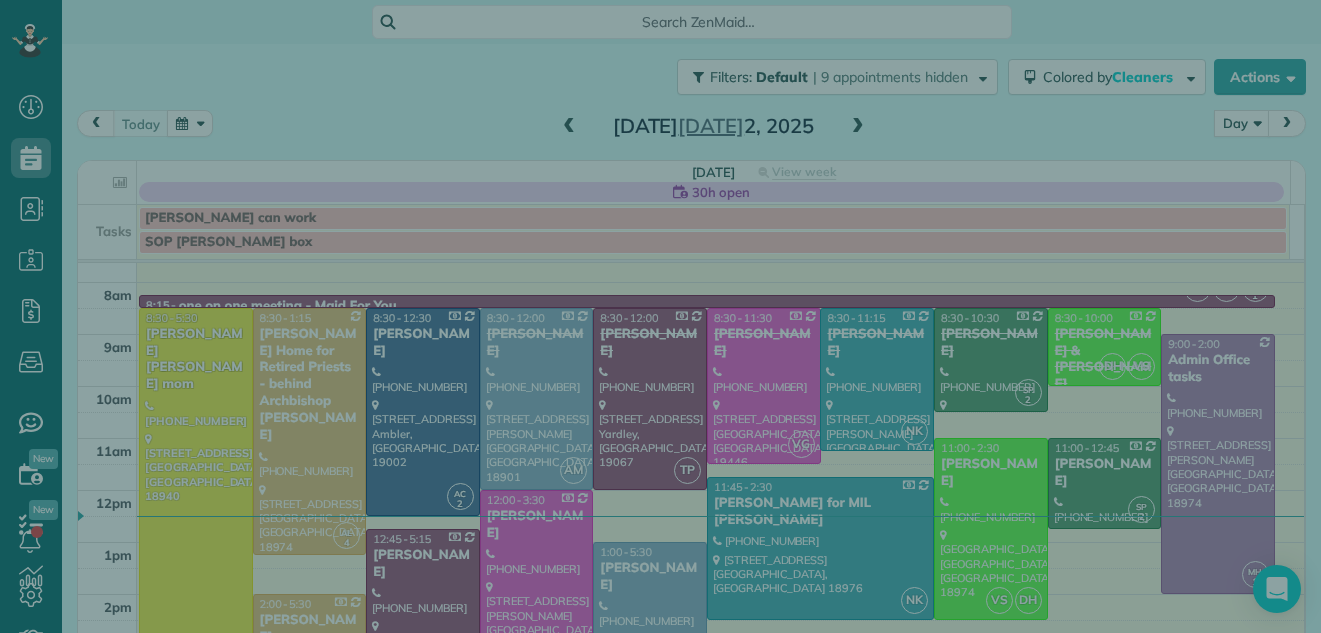 click at bounding box center [660, 316] 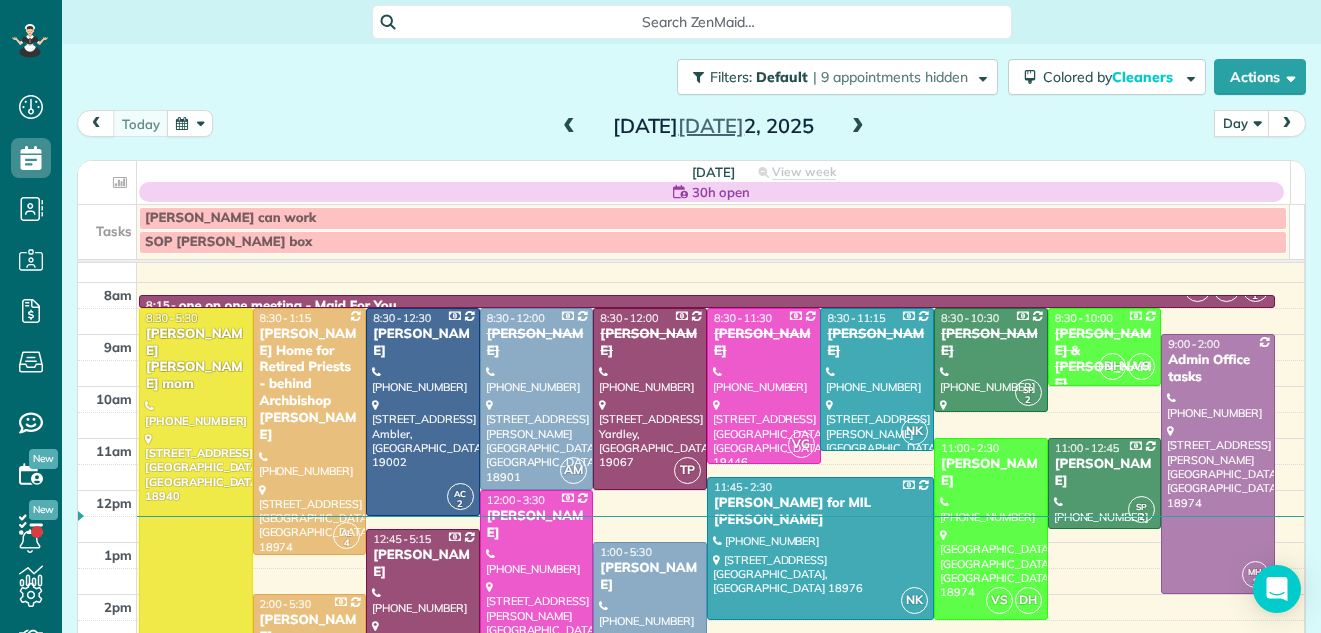 click on "[PERSON_NAME] [PERSON_NAME] mom" at bounding box center [196, 360] 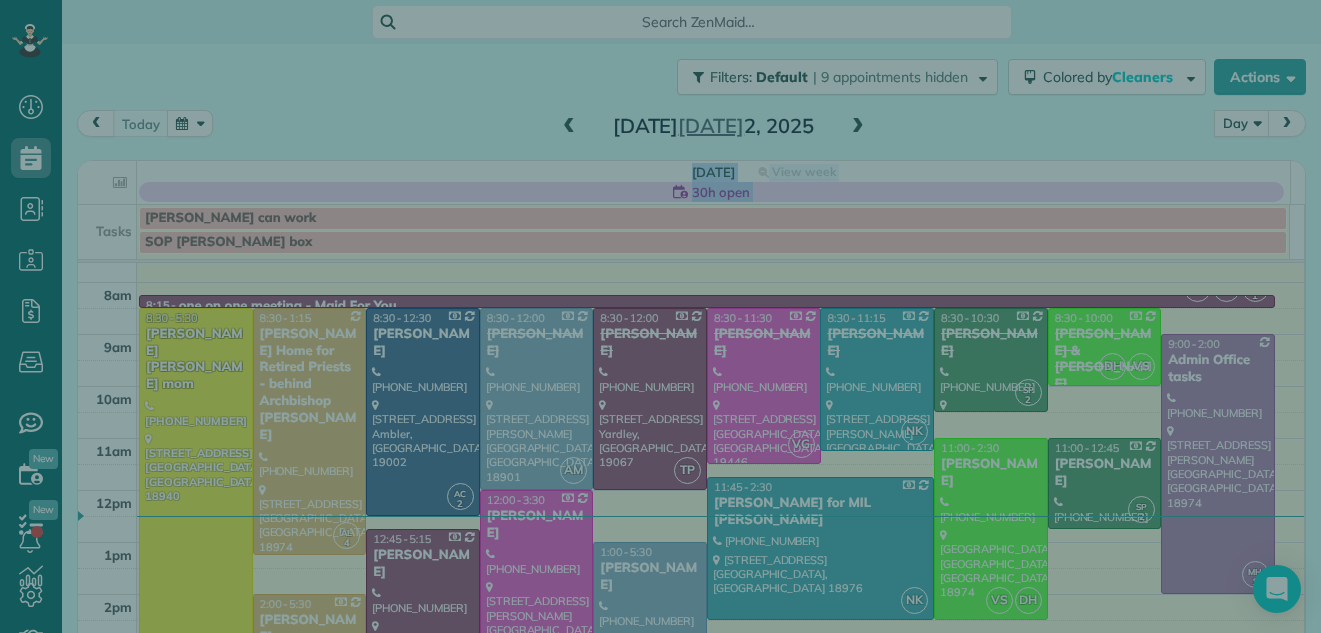 click on "Close   Cleaners" at bounding box center (660, 316) 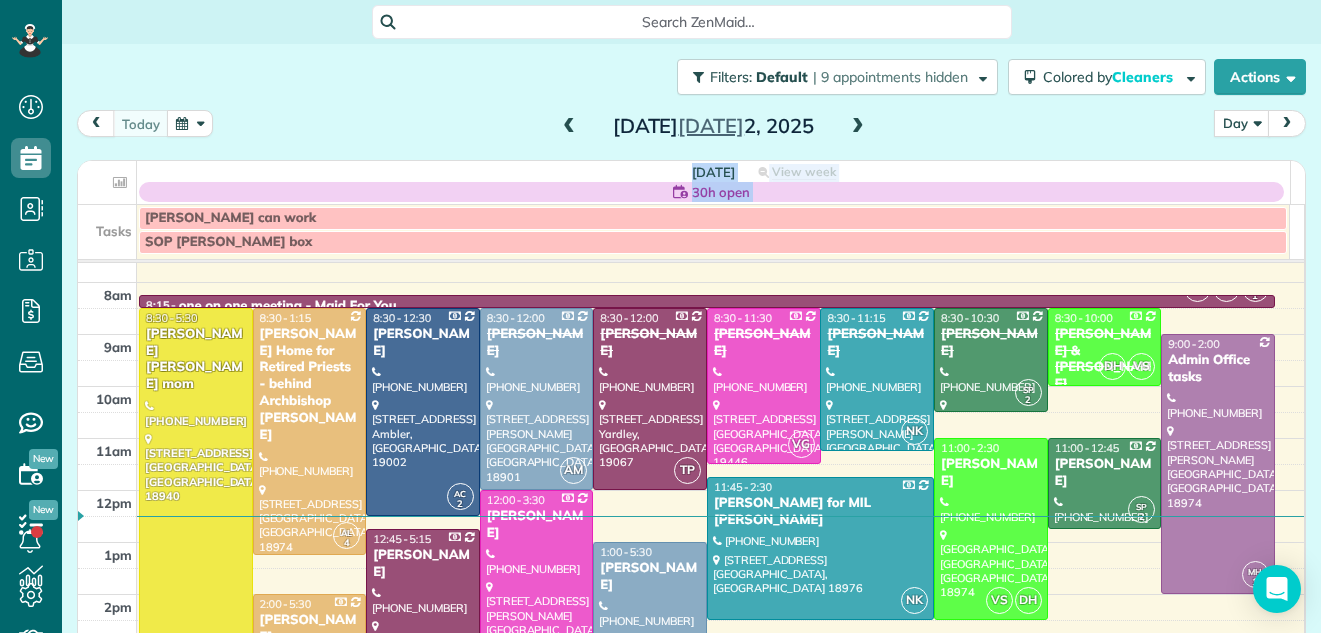 click on "[PERSON_NAME] [PERSON_NAME] mom" at bounding box center [196, 360] 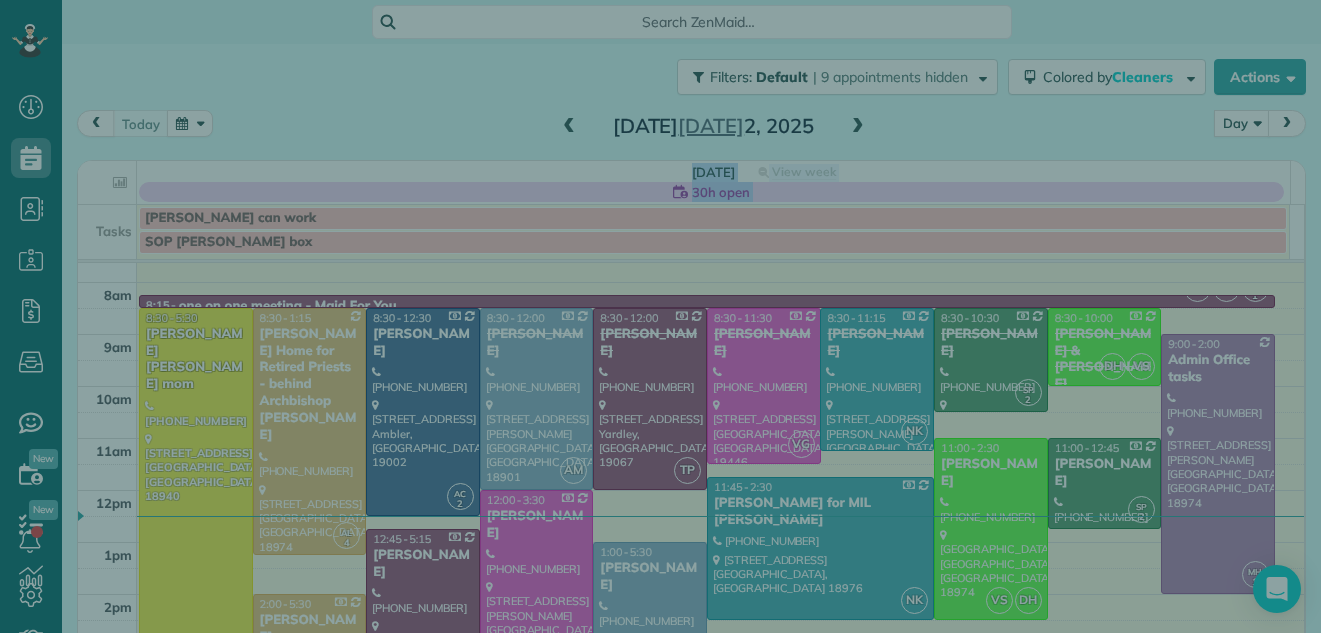 click on "Close   Cleaners" at bounding box center (660, 316) 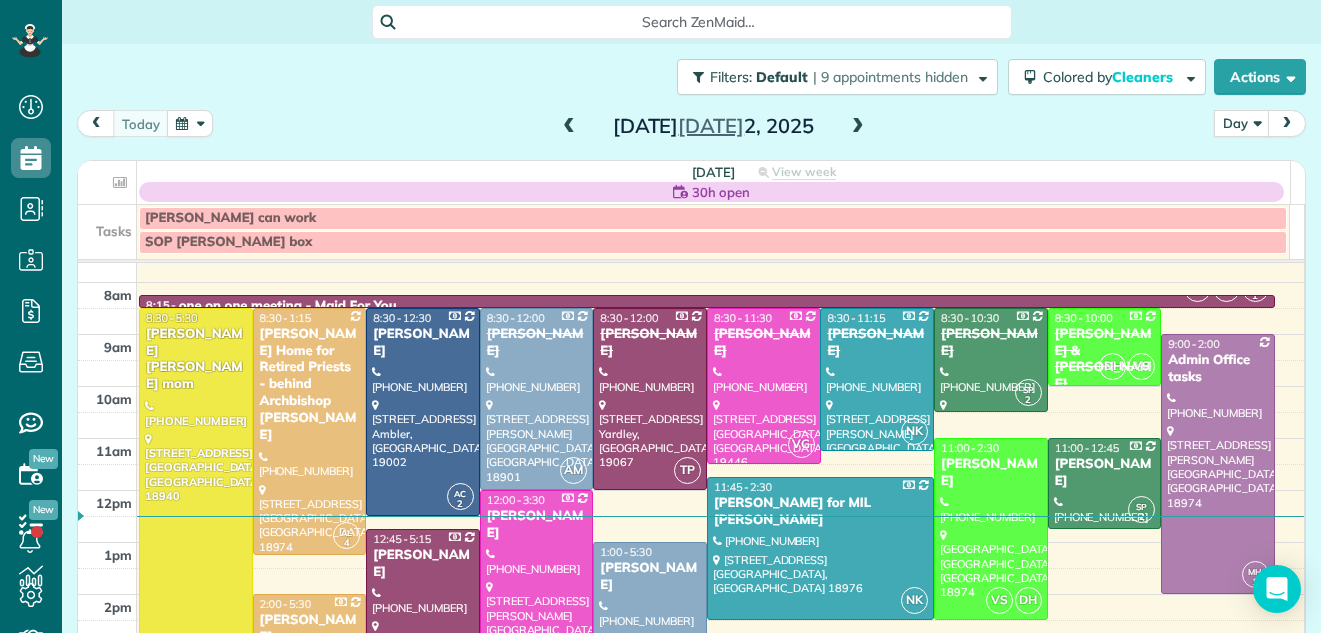 click on "[PERSON_NAME] [PERSON_NAME] mom" at bounding box center [196, 360] 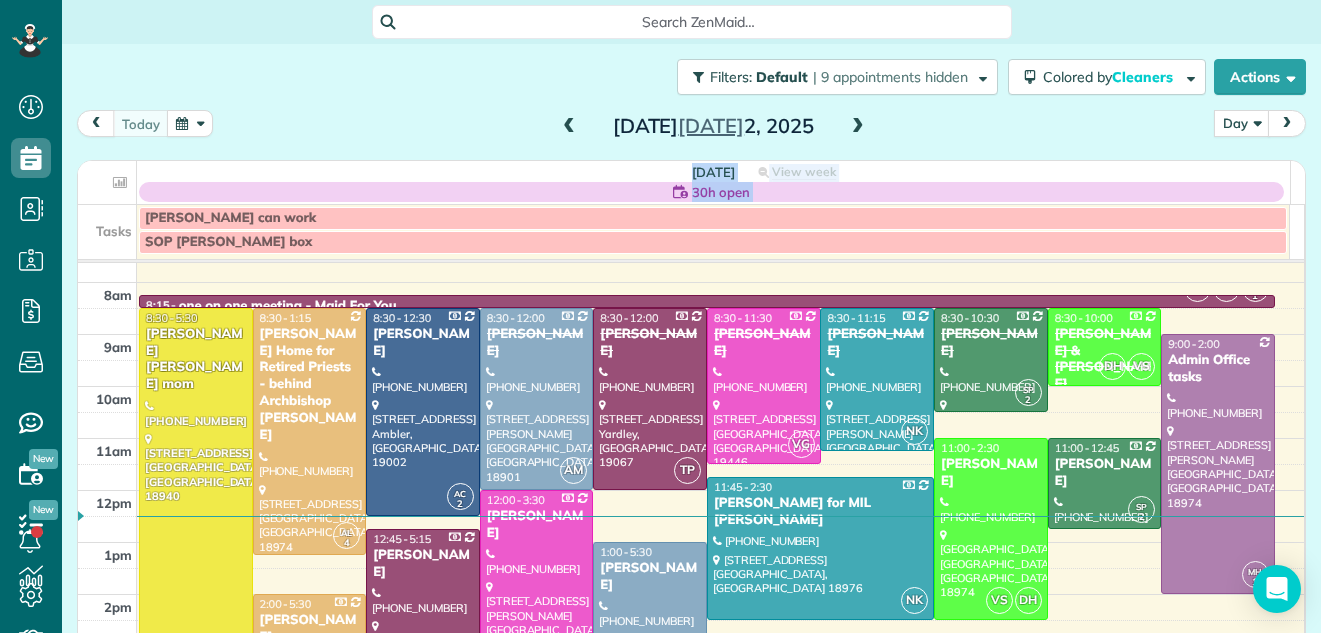 click on "[PERSON_NAME] [PERSON_NAME] mom" at bounding box center (196, 360) 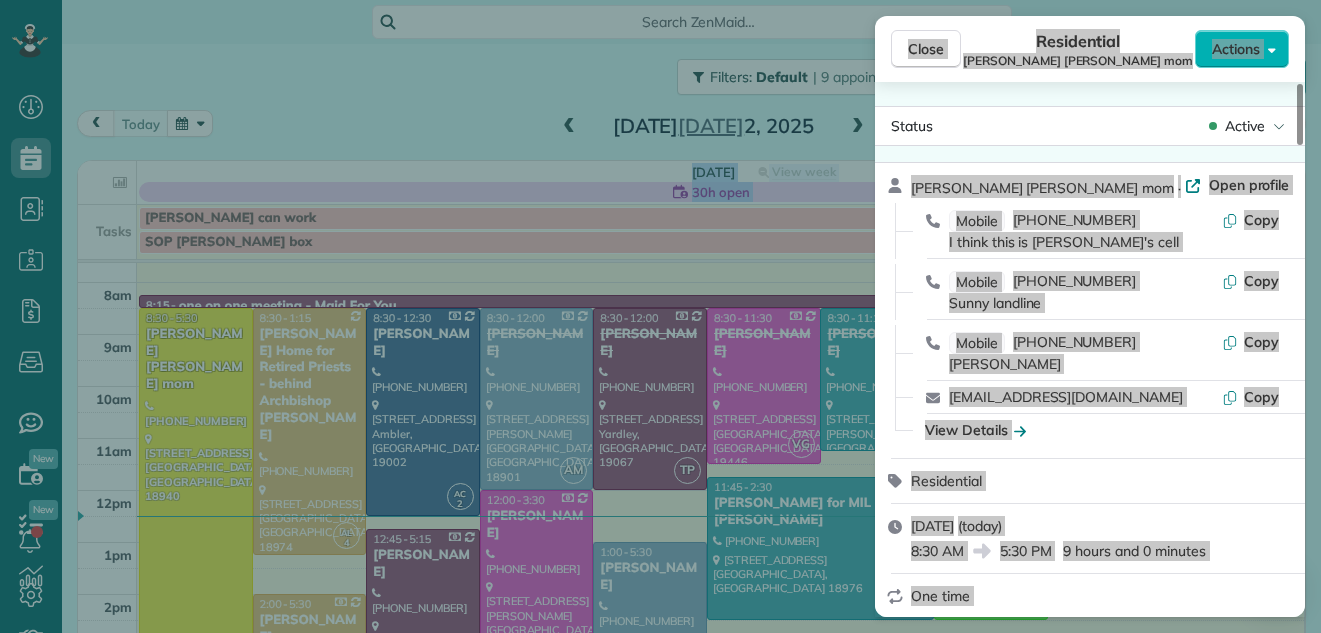 click on "Status Active [PERSON_NAME] [PERSON_NAME] mom · Open profile Mobile [PHONE_NUMBER] I think this is [PERSON_NAME]'s cell Copy Mobile [PHONE_NUMBER] Sunny landline Copy Mobile [PHONE_NUMBER] [PERSON_NAME] cell Copy [EMAIL_ADDRESS][DOMAIN_NAME] Copy View Details Residential [DATE] ( [DATE] ) 8:30 AM 5:30 PM 9 hours and 0 minutes One time [STREET_ADDRESS] Service was not rated yet Cleaners Time in and out Assign Invite Team No team assigned yet Cleaners [PERSON_NAME] 8:37 AM 5:30 PM Checklist Try Now Keep this appointment up to your standards. Stay on top of every detail, keep your cleaners organised, and your client happy. Assign a checklist Watch a 5 min demo Billing Billing actions Price $780.00 Overcharge $0.00 Discount $0.00 Coupon discount - Primary tax Sales Tax (6%) $46.80 Secondary tax non profit (0%) - Total appointment price $826.80 Tips collected New feature! $150.00 Paid by card Total including tip $976.80 Get paid online in no-time! Charge customer credit card No - - - -" at bounding box center [1090, 349] 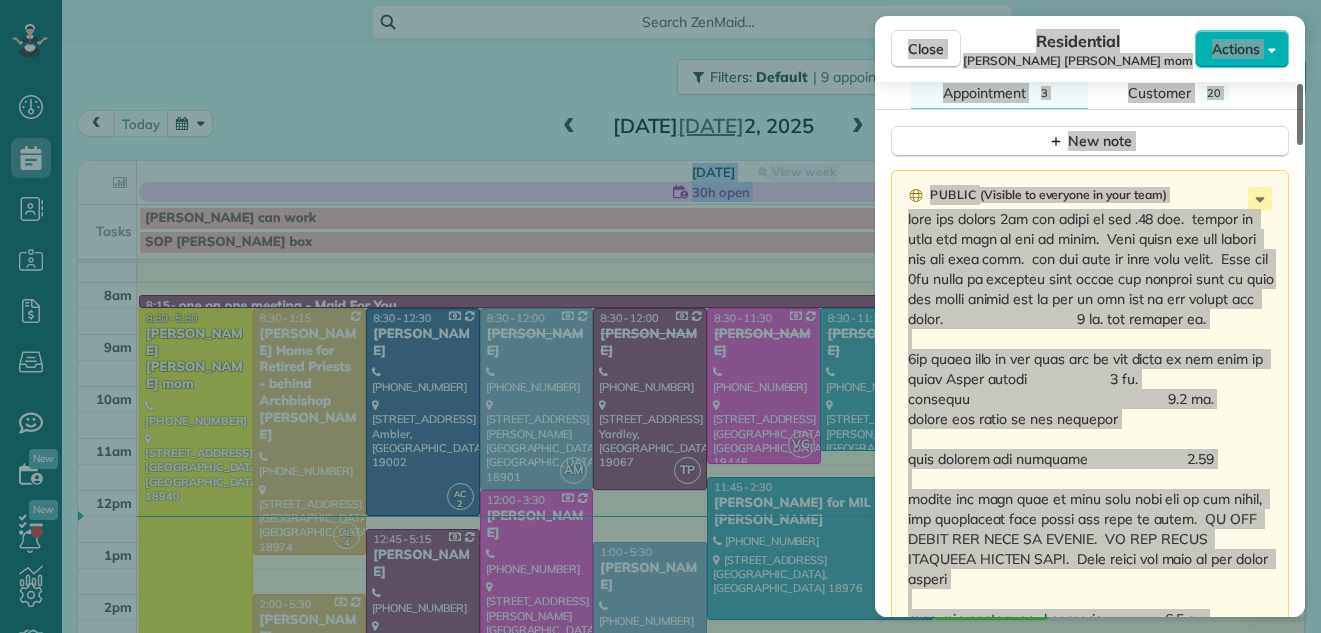 scroll, scrollTop: 2237, scrollLeft: 0, axis: vertical 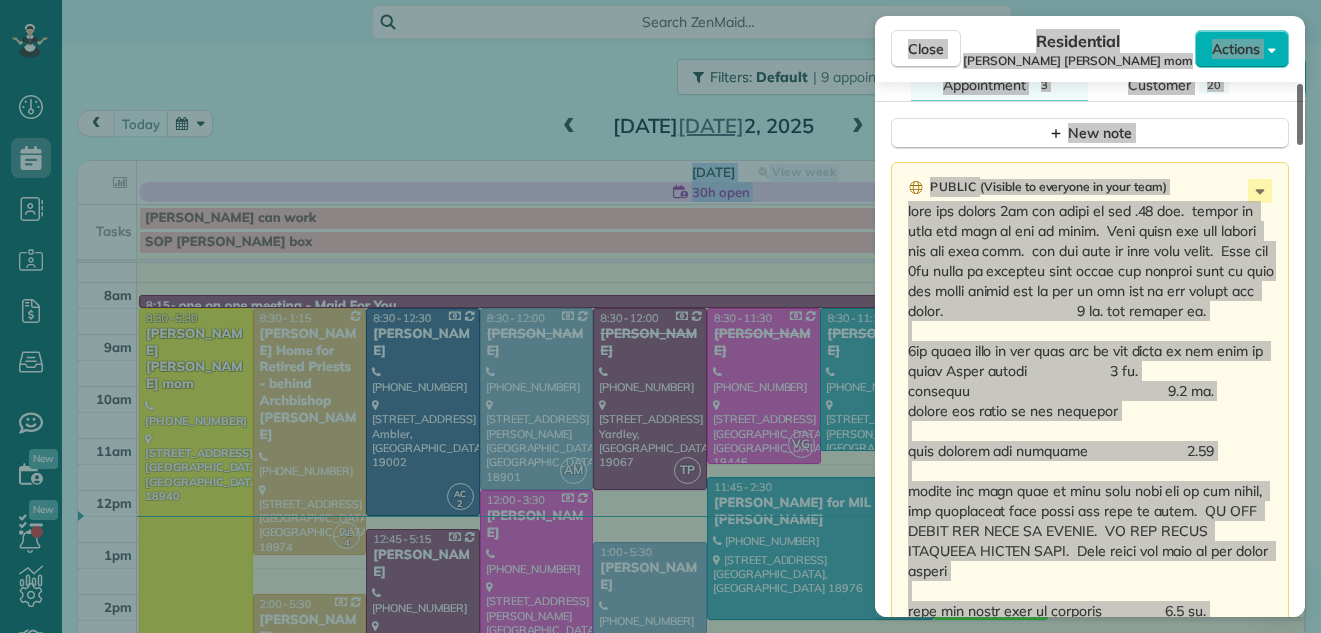 drag, startPoint x: 1299, startPoint y: 113, endPoint x: 1216, endPoint y: 368, distance: 268.16785 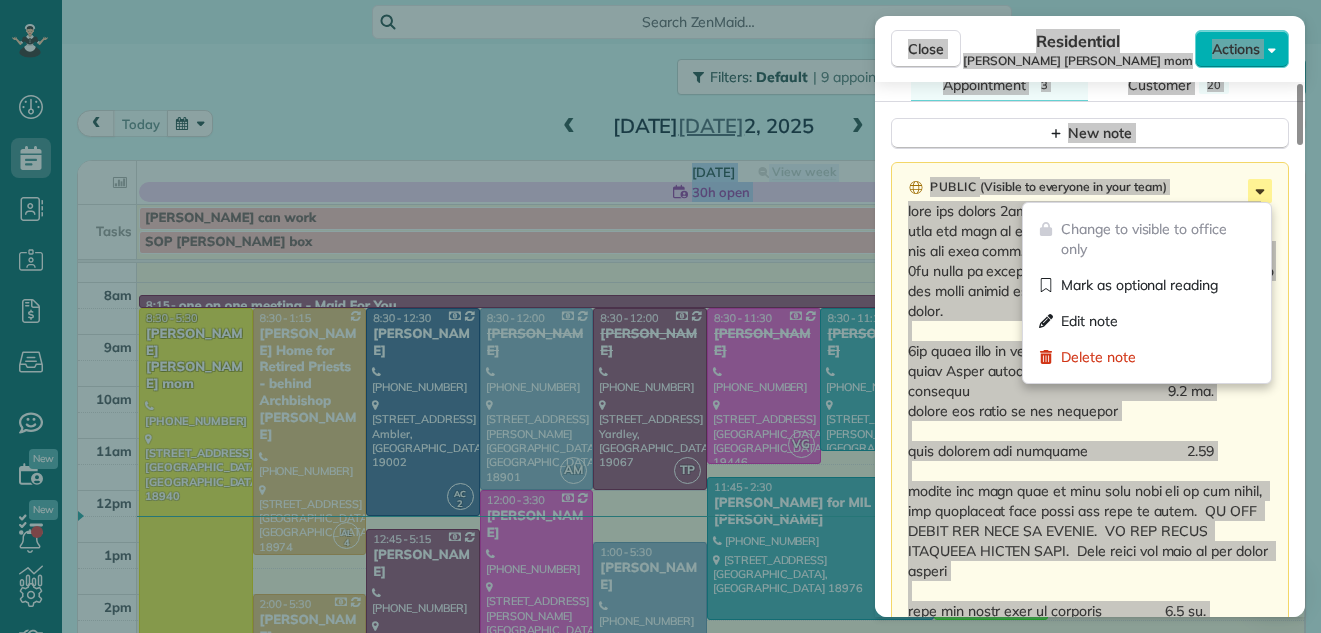 click 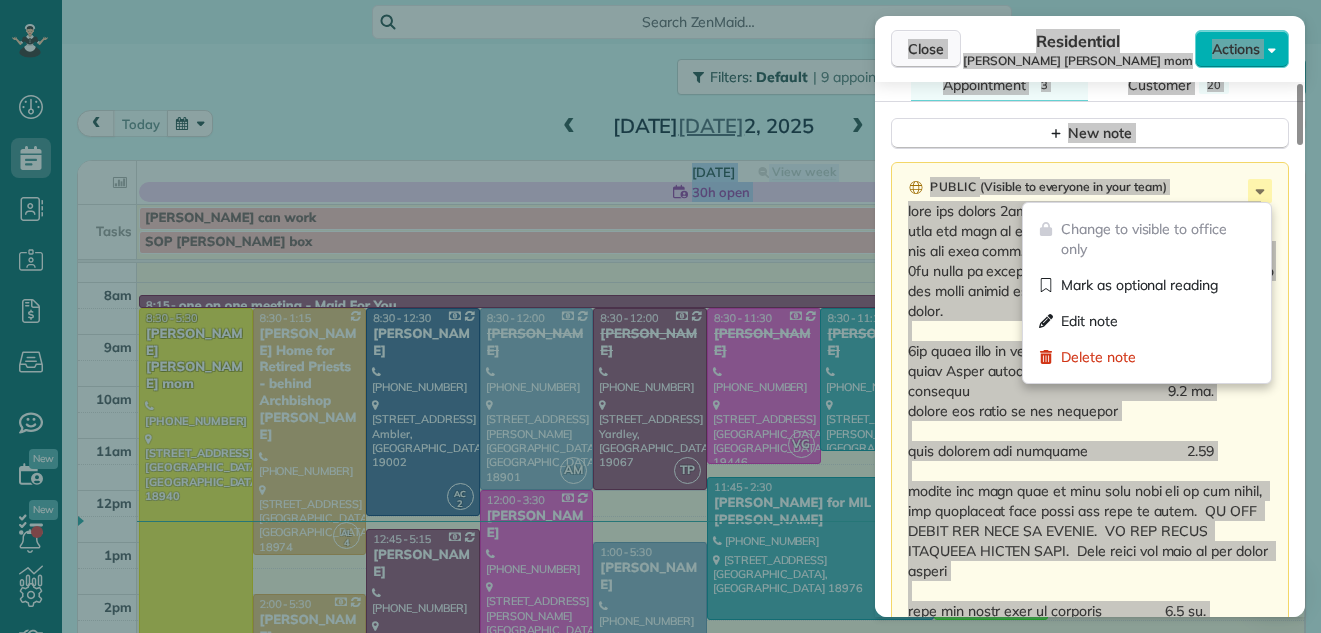 click on "Close" at bounding box center [926, 49] 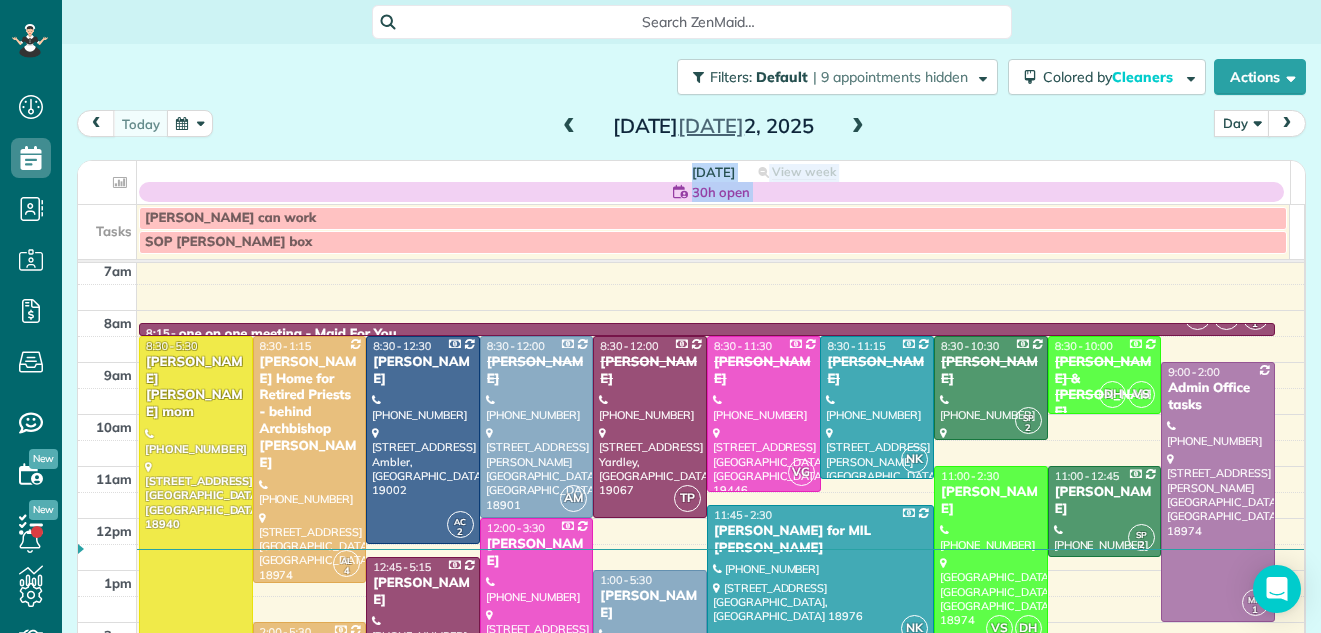 scroll, scrollTop: 0, scrollLeft: 0, axis: both 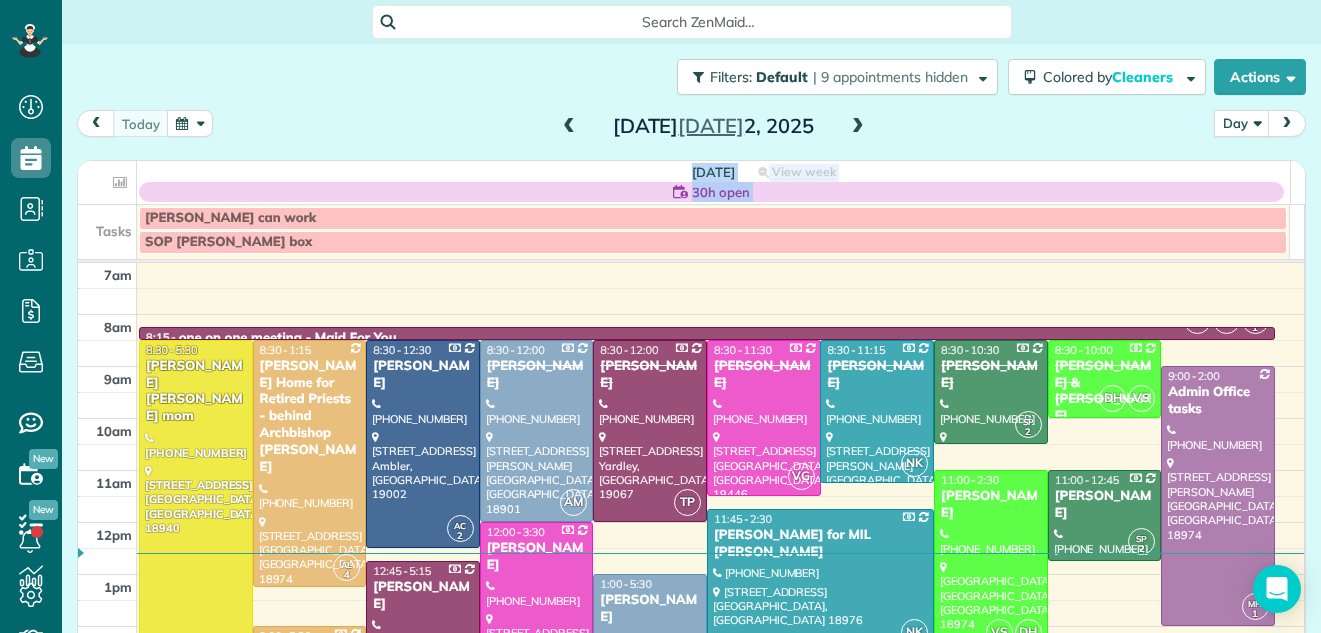 click at bounding box center (858, 127) 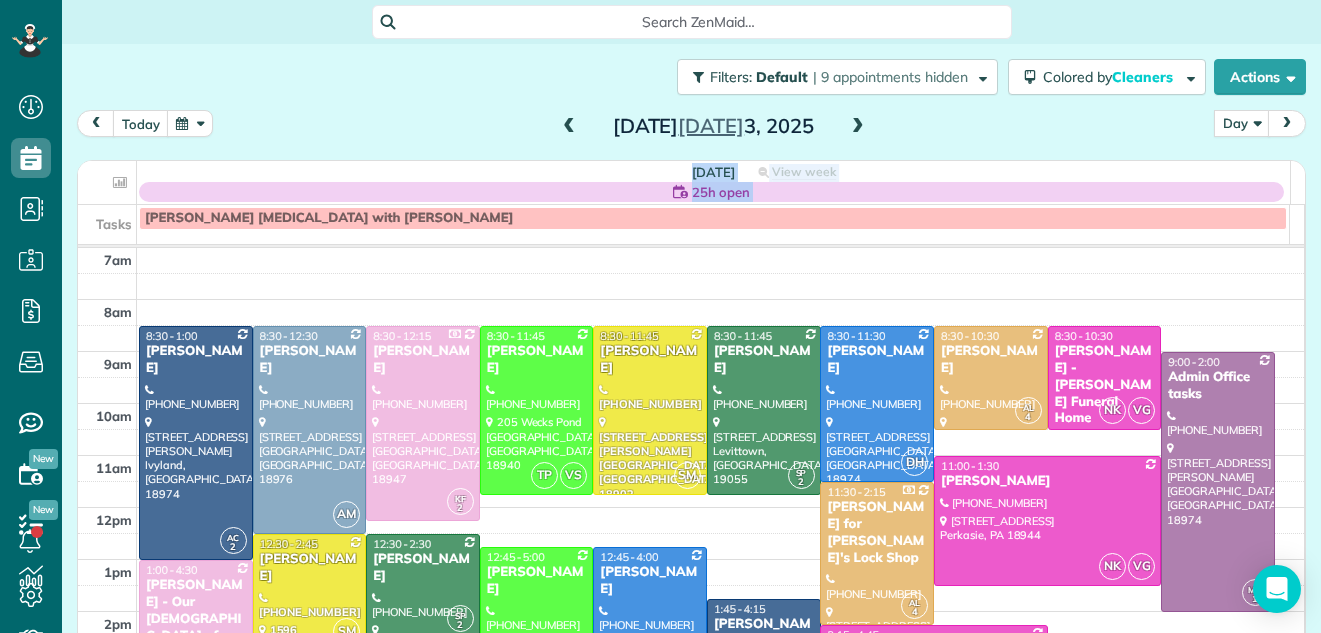click at bounding box center (858, 127) 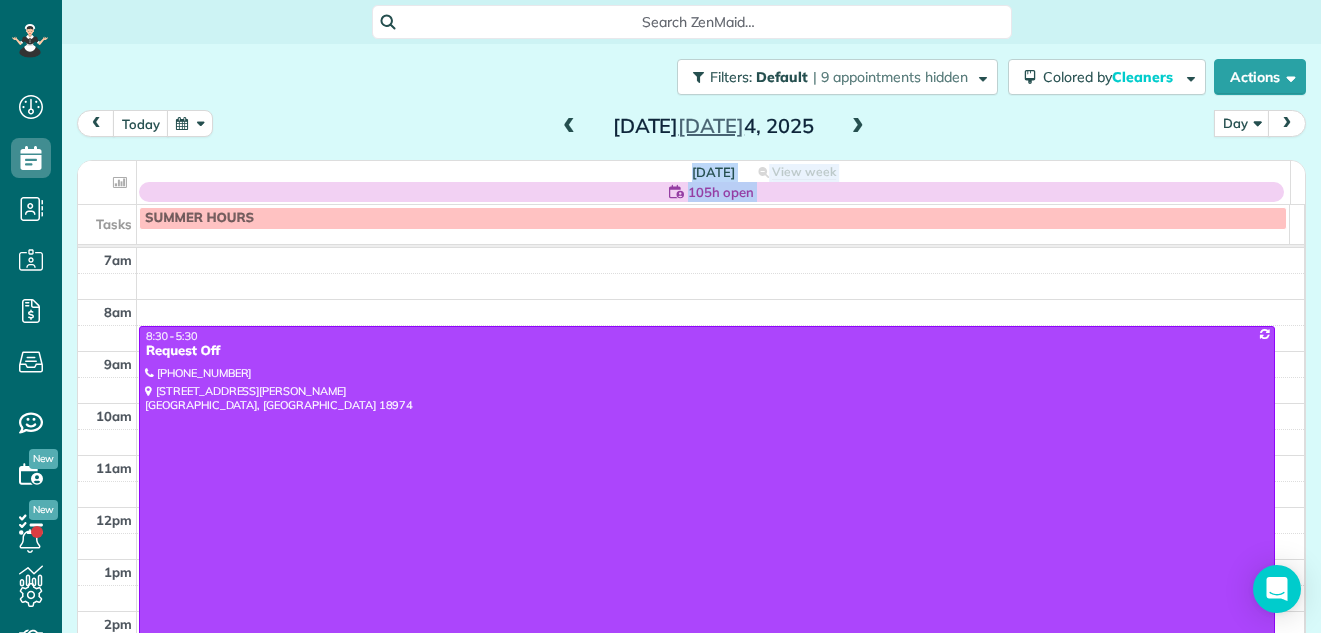 click at bounding box center [858, 127] 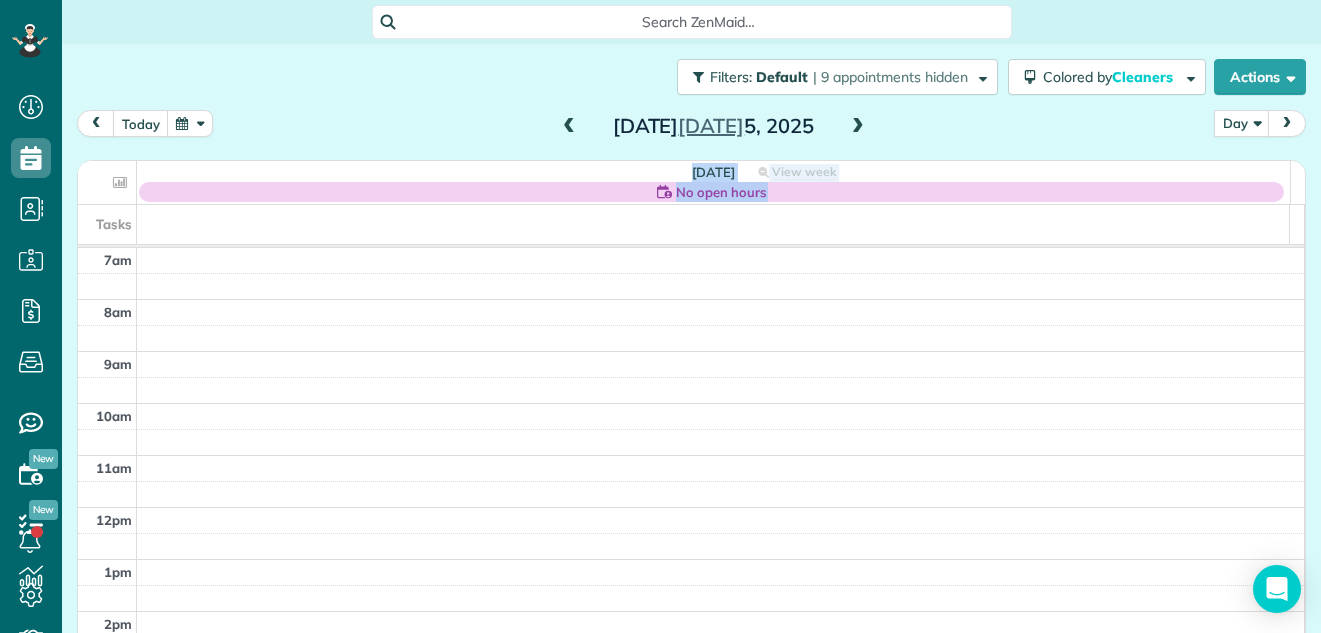 click at bounding box center [858, 127] 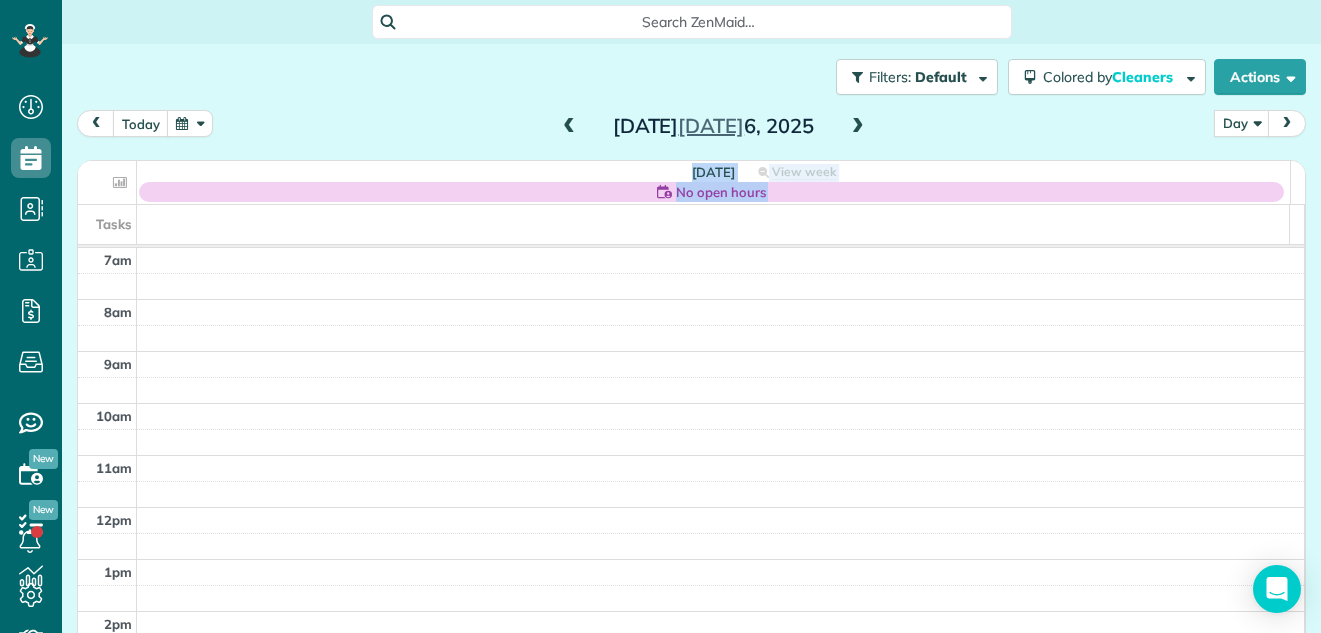 click at bounding box center (858, 127) 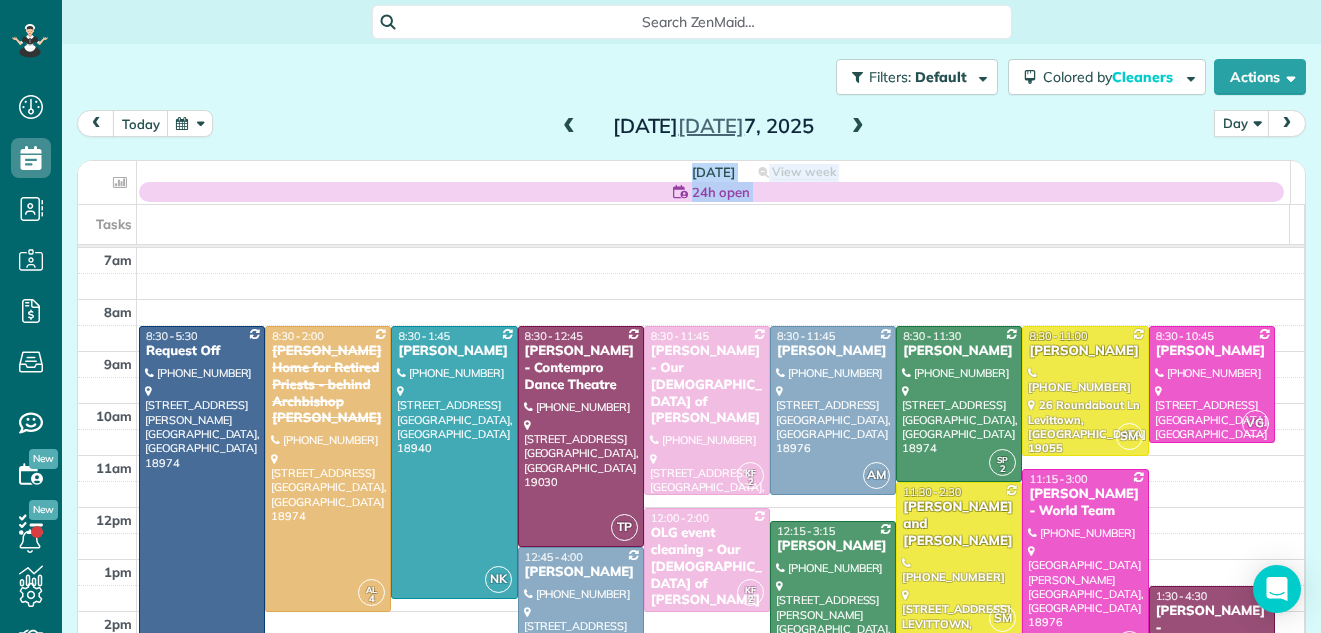 click at bounding box center (858, 127) 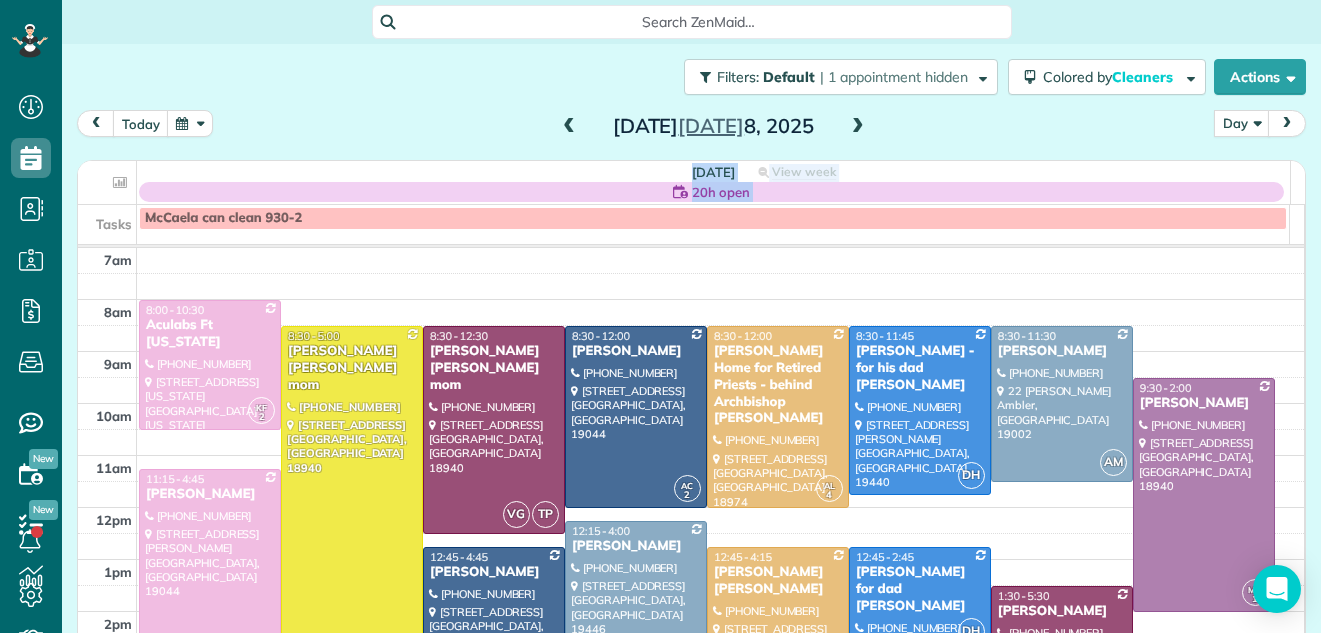 click at bounding box center (858, 127) 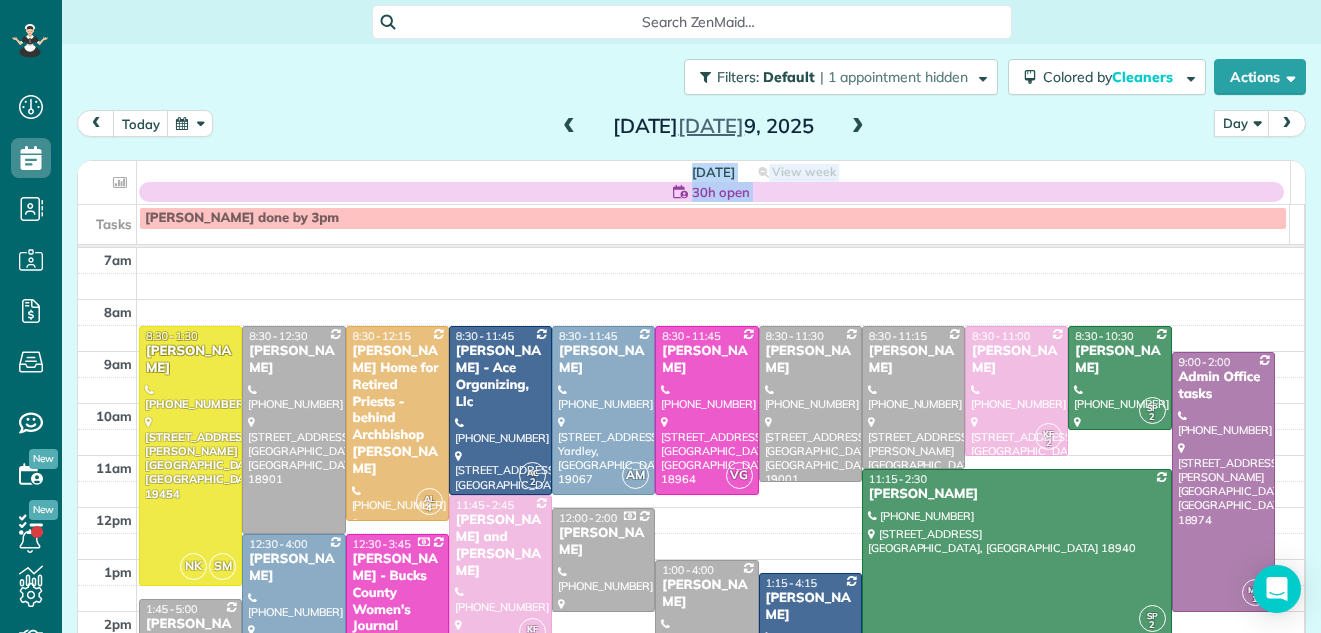 click at bounding box center (569, 127) 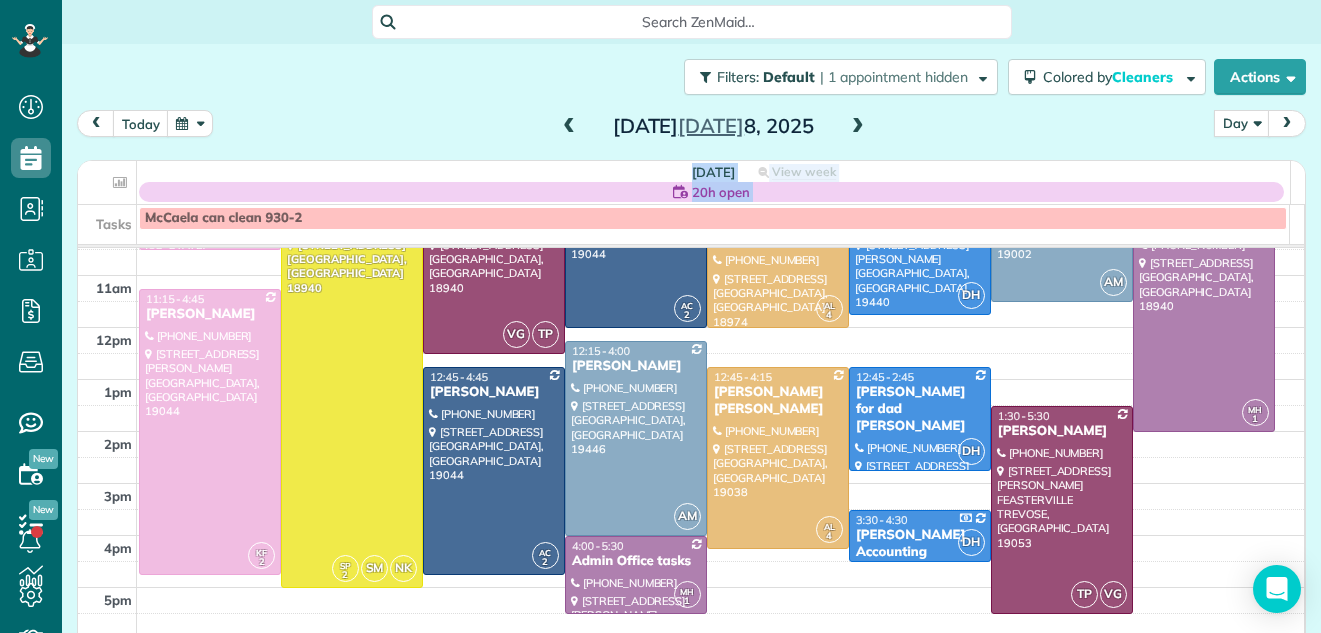 scroll, scrollTop: 173, scrollLeft: 0, axis: vertical 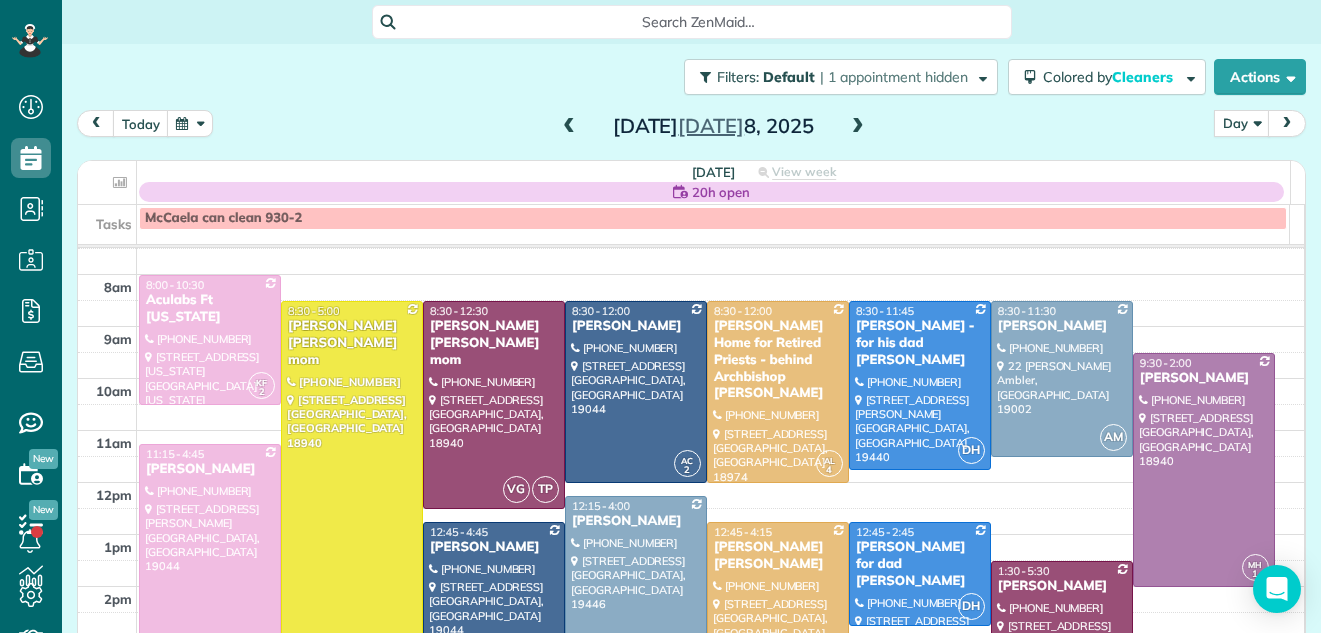 click at bounding box center (352, 522) 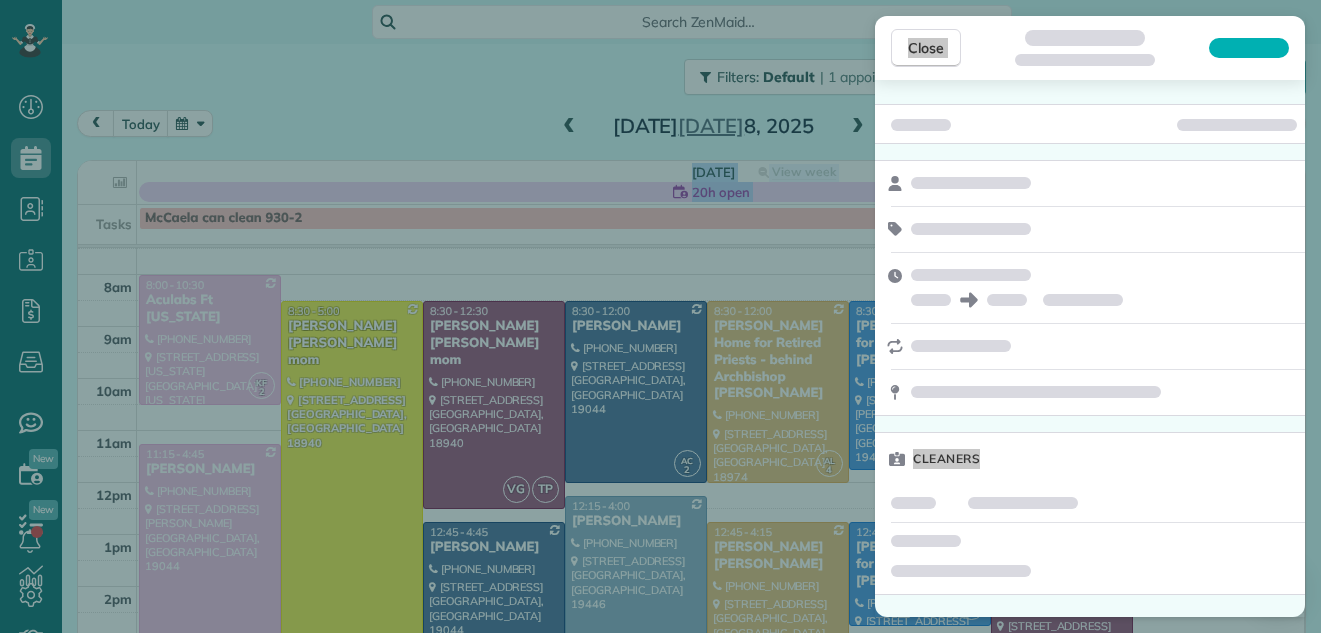 click on "Close   Cleaners" at bounding box center (660, 316) 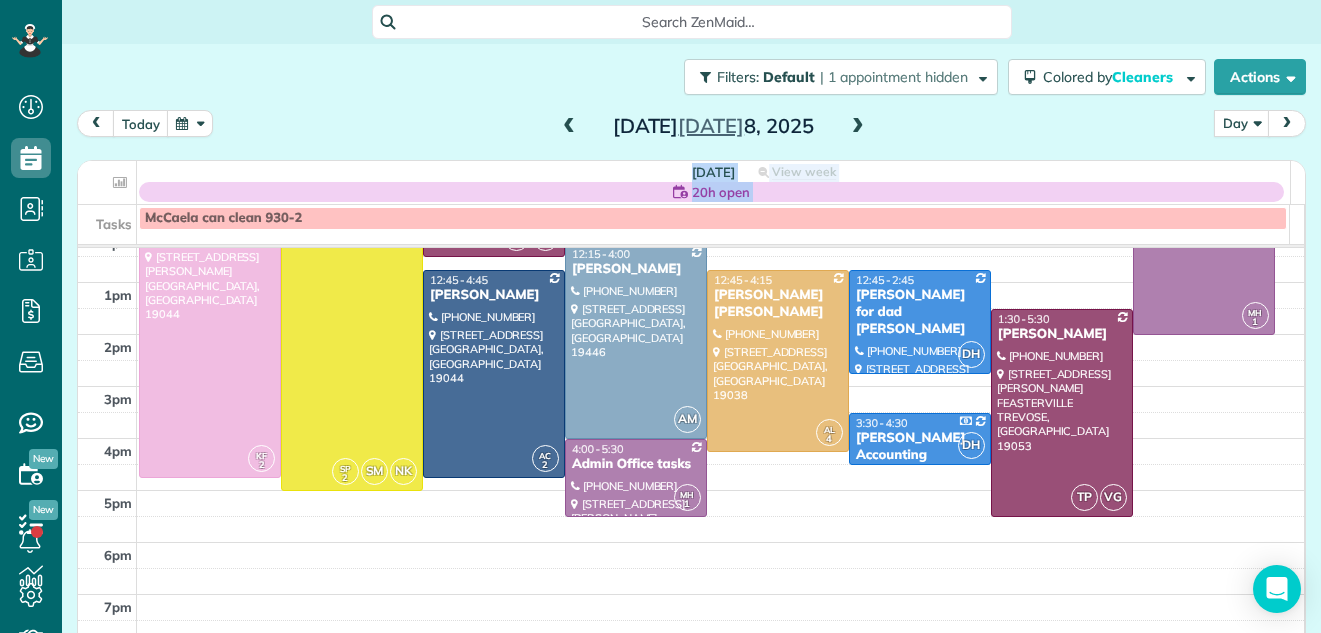 scroll, scrollTop: 287, scrollLeft: 0, axis: vertical 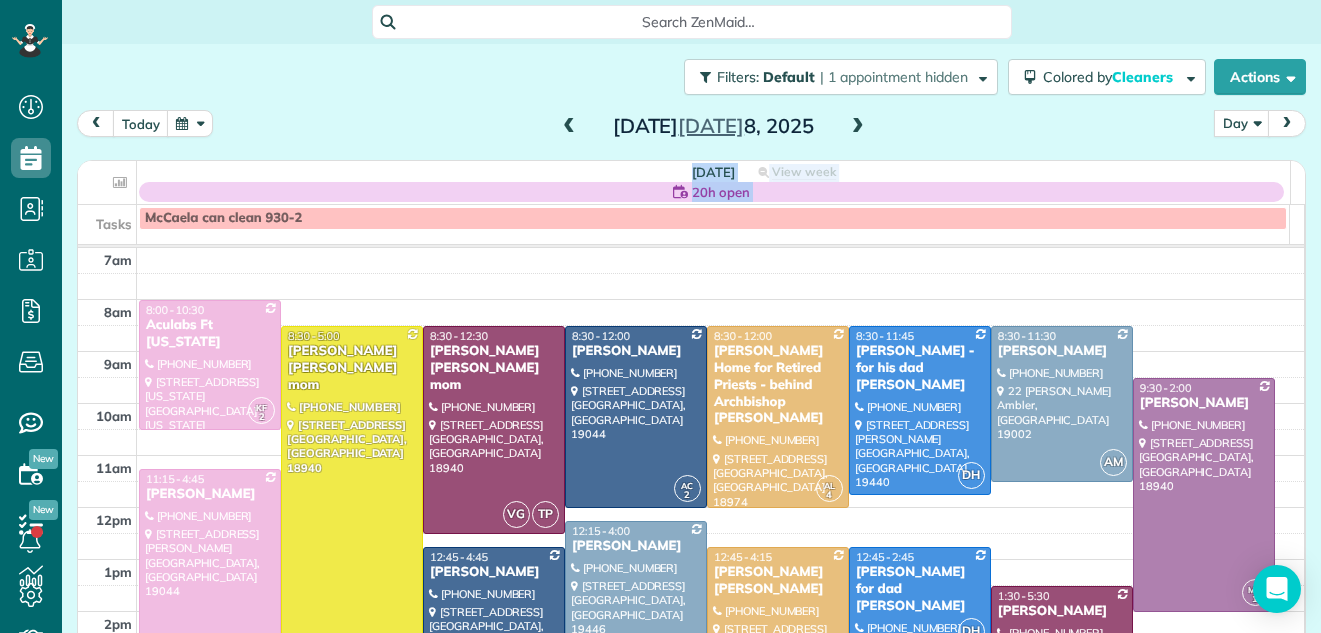 click at bounding box center (858, 127) 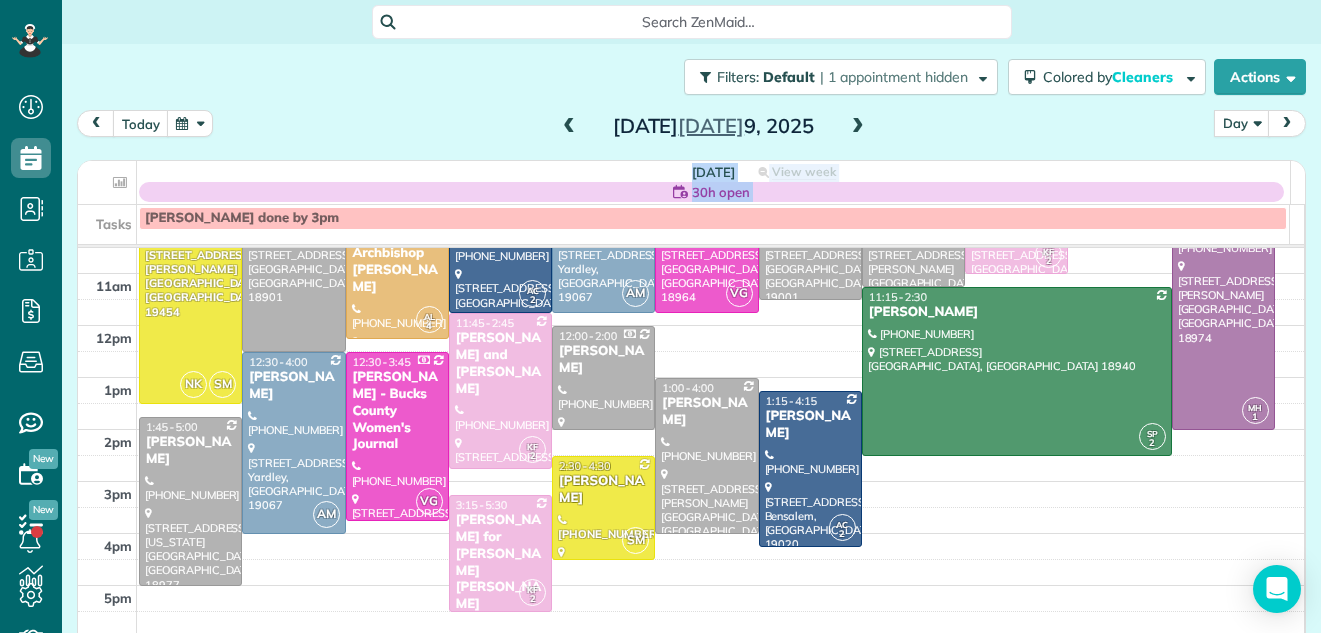 scroll, scrollTop: 194, scrollLeft: 0, axis: vertical 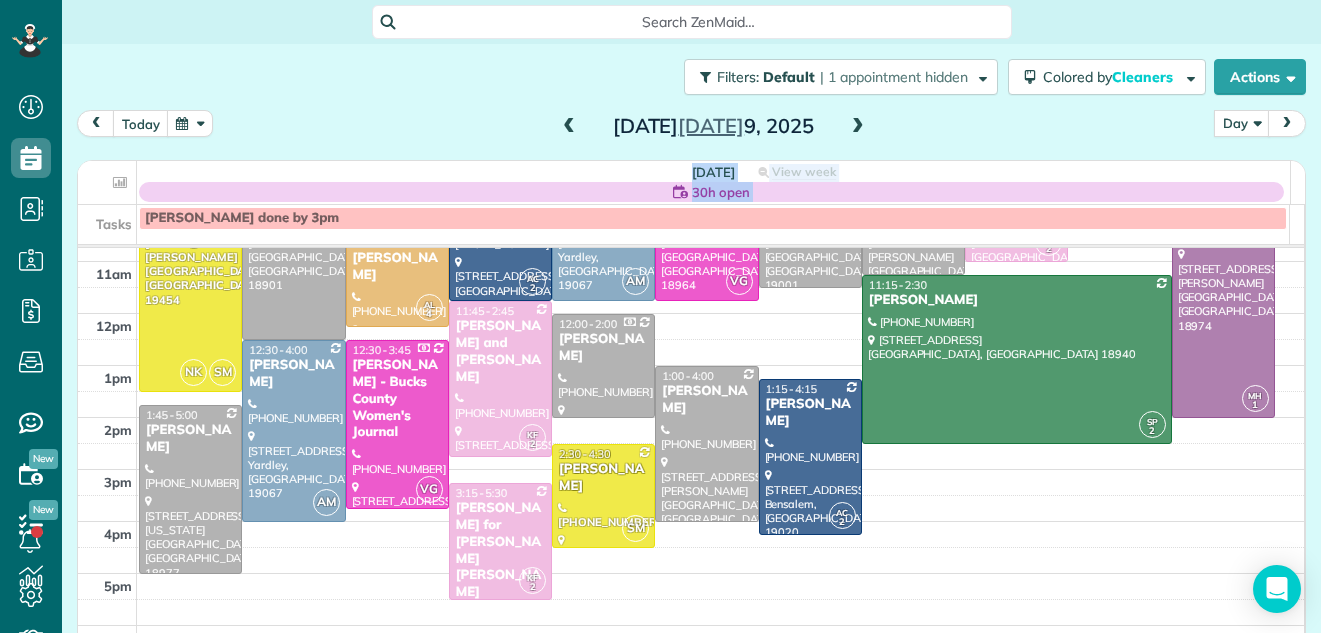 click on "7am 8am 9am 10am 11am 12pm 1pm 2pm 3pm 4pm 5pm 6pm 7pm 8pm NK SM 8:30 - 1:30 [PERSON_NAME] [PHONE_NUMBER] [STREET_ADDRESS][PERSON_NAME] 8:30 - 12:30 [PERSON_NAME] [PHONE_NUMBER] [STREET_ADDRESS][GEOGRAPHIC_DATA] 4 8:30 - 12:15 [PERSON_NAME] Coeli Home for Retired Priests - behind Archbishop [PERSON_NAME] [PHONE_NUMBER] [STREET_ADDRESS] AC 2 8:30 - 11:45 [PERSON_NAME] - Ace Organizing, Llc [PHONE_NUMBER] [STREET_ADDRESS] AM 8:30 - 11:45 [PERSON_NAME][GEOGRAPHIC_DATA] (215) 321-[GEOGRAPHIC_DATA][STREET_ADDRESS][PERSON_NAME] VG 8:30 - 11:45 [PERSON_NAME] [PHONE_NUMBER] [STREET_ADDRESS] 8:30 - 11:30 [PERSON_NAME] [PHONE_NUMBER] [STREET_ADDRESS] 8:30 - 11:15 [PERSON_NAME] [PHONE_NUMBER] [STREET_ADDRESS][PERSON_NAME] KF 2 8:30 - 11:00 [PERSON_NAME] [PHONE_NUMBER] [STREET_ADDRESS] 2 8:30 - 10:30 [PERSON_NAME] (215) 990-[STREET_ADDRESS] MH 1 9:00 - 2:00 Admin Office tasks SP" at bounding box center [691, 417] 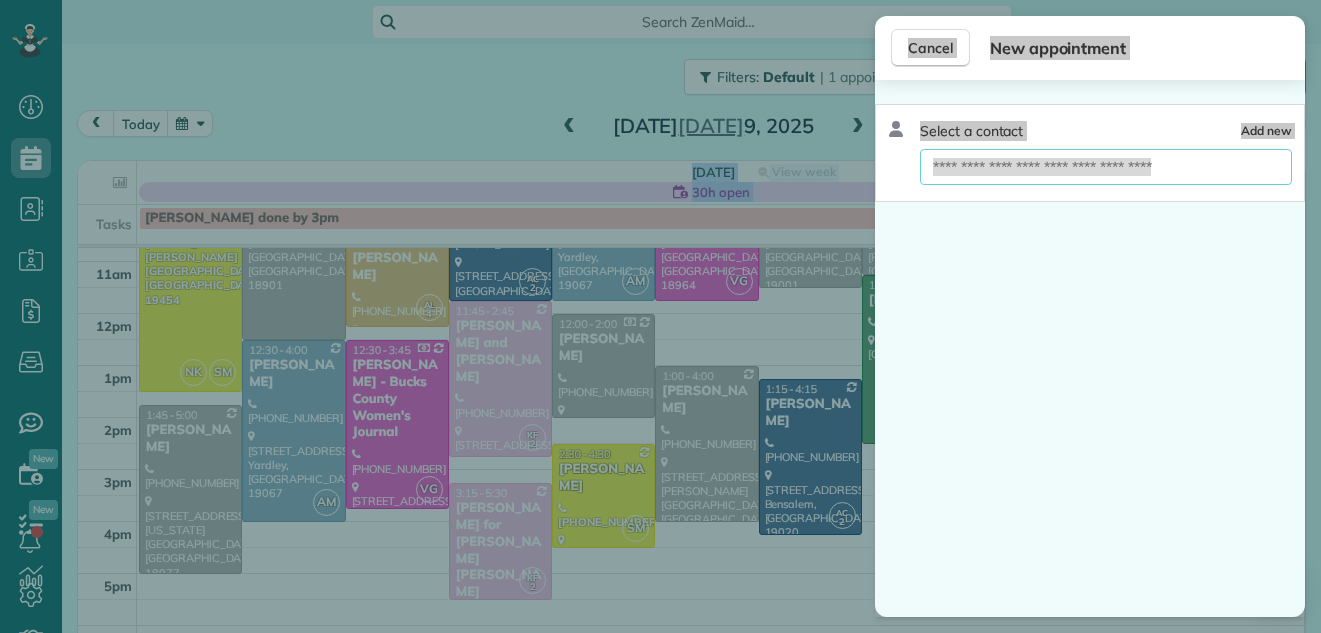 click at bounding box center (1106, 167) 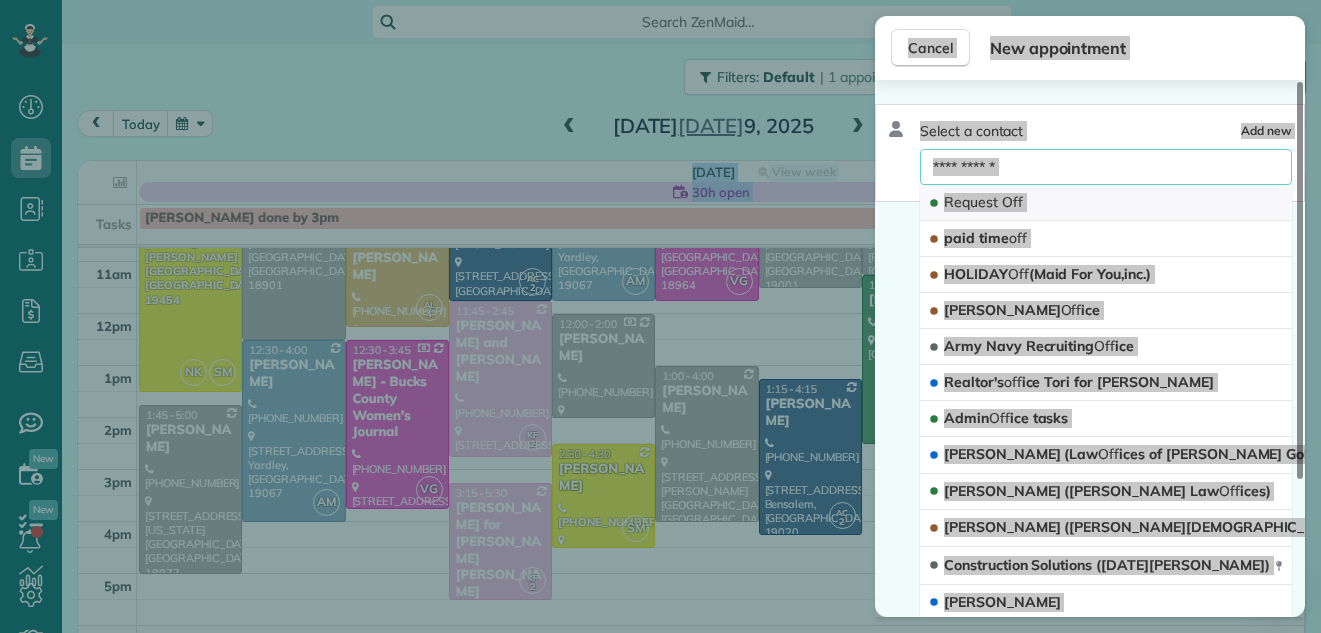 type on "**********" 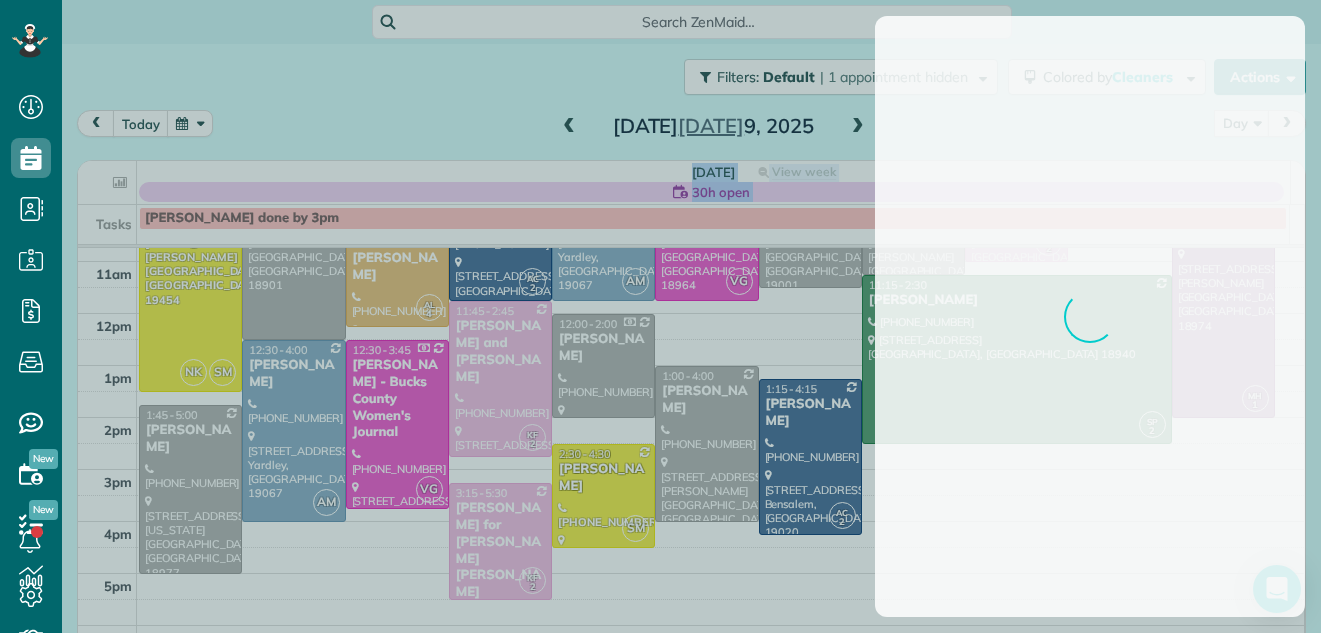 click on "Request   Off" at bounding box center (1106, 203) 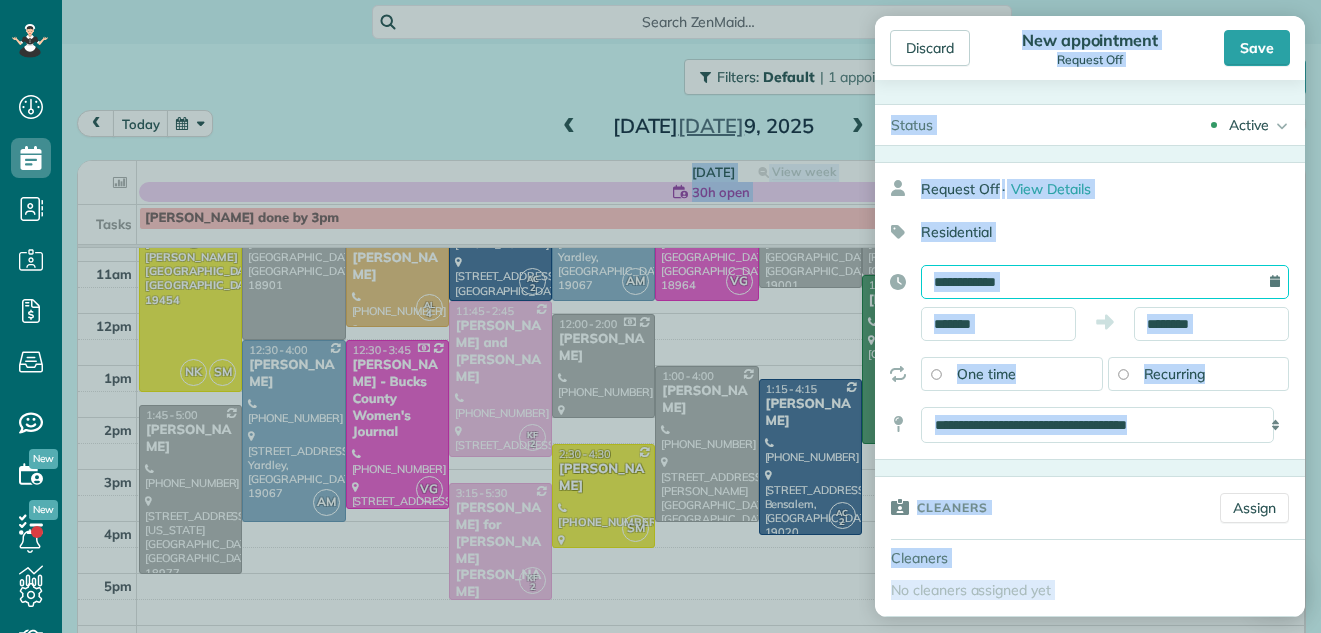 click on "**********" at bounding box center [1105, 282] 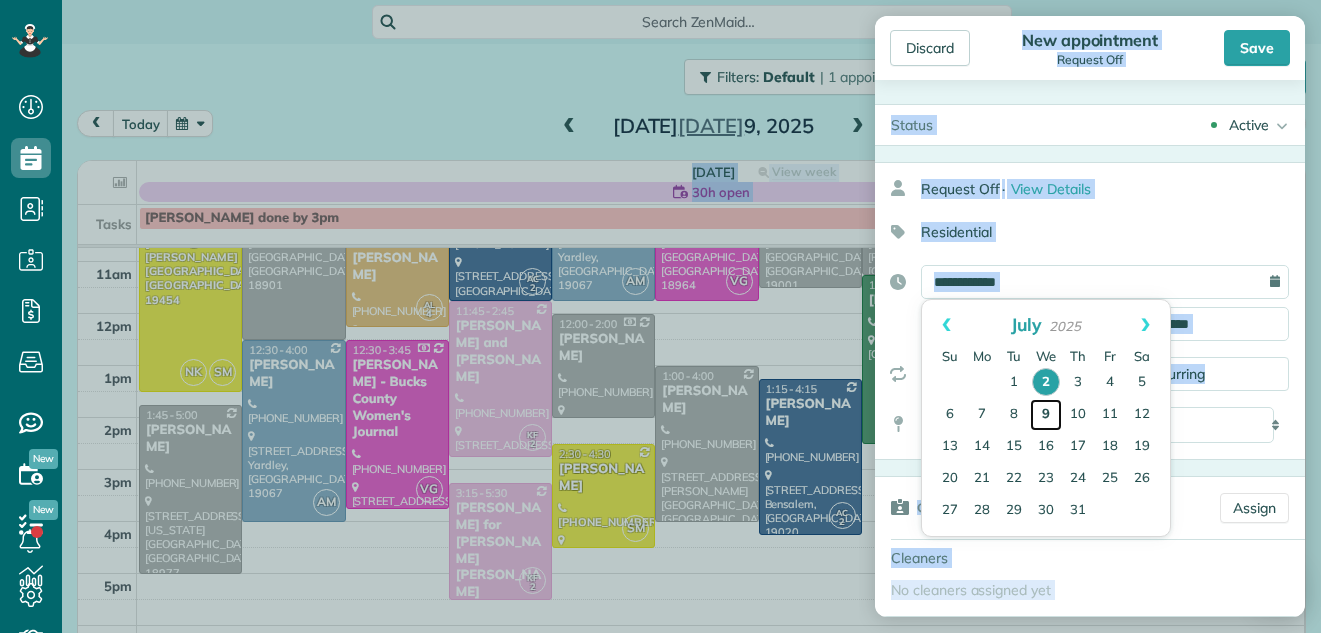 click on "9" at bounding box center [1046, 415] 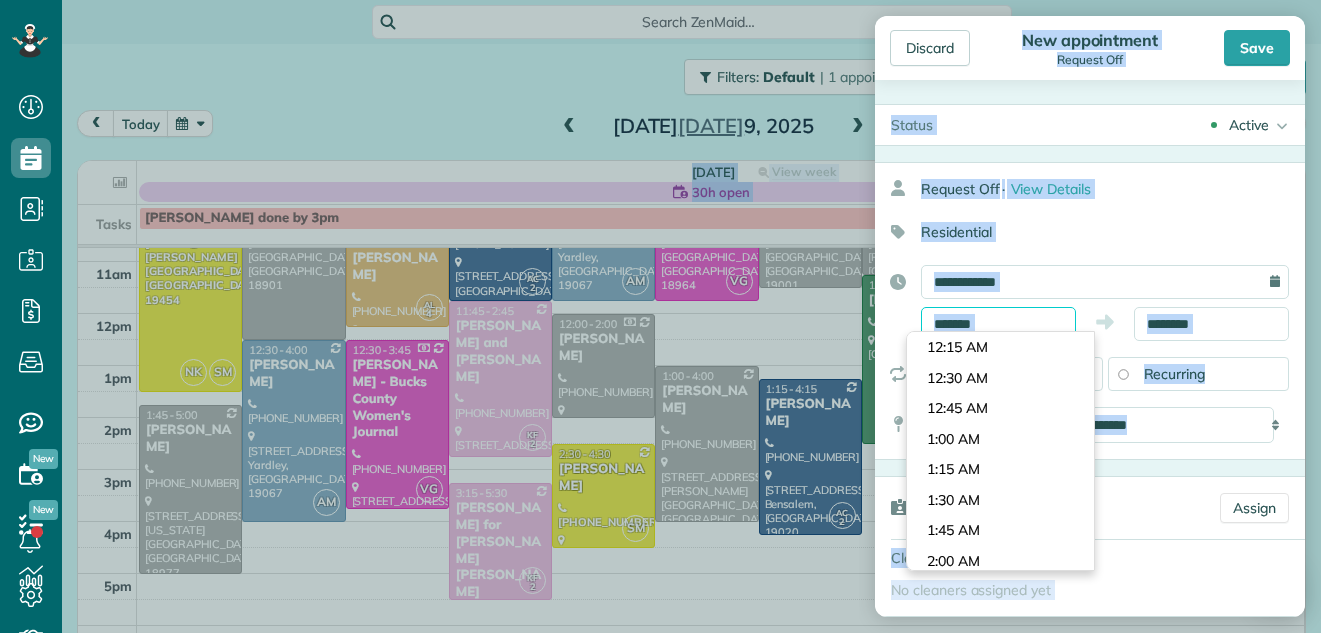 click on "Dashboard
Scheduling
Calendar View
List View
Dispatch View - Weekly scheduling (Beta)" at bounding box center [660, 316] 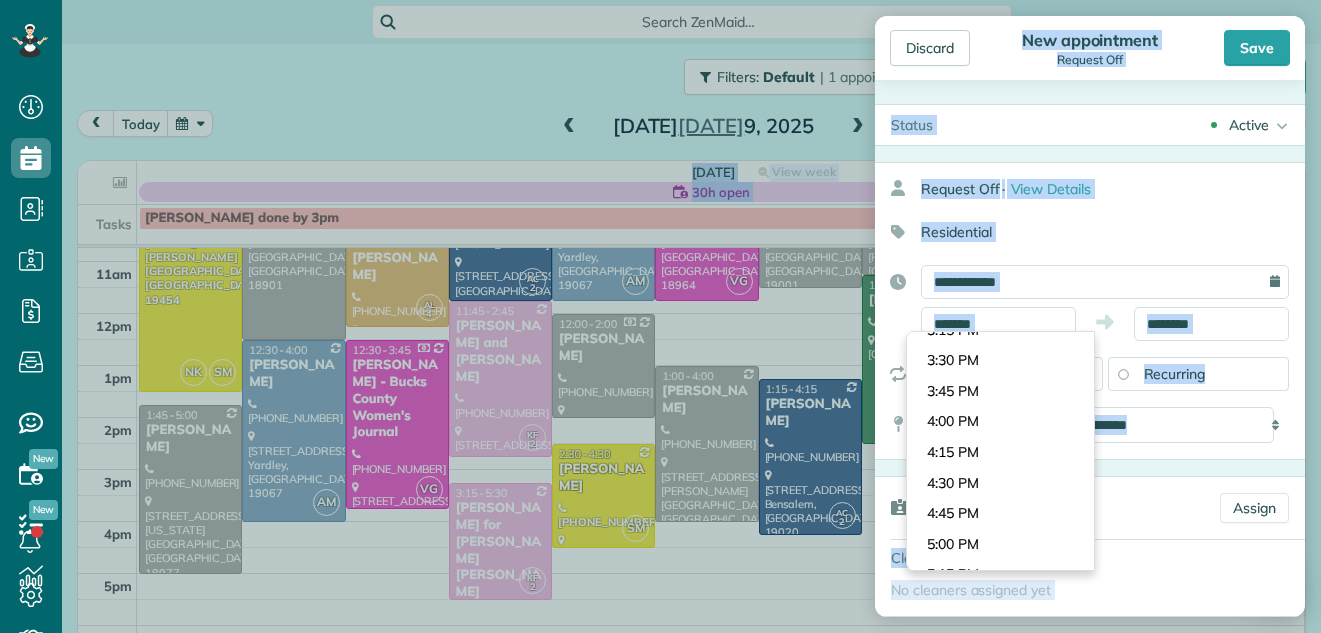 scroll, scrollTop: 1877, scrollLeft: 0, axis: vertical 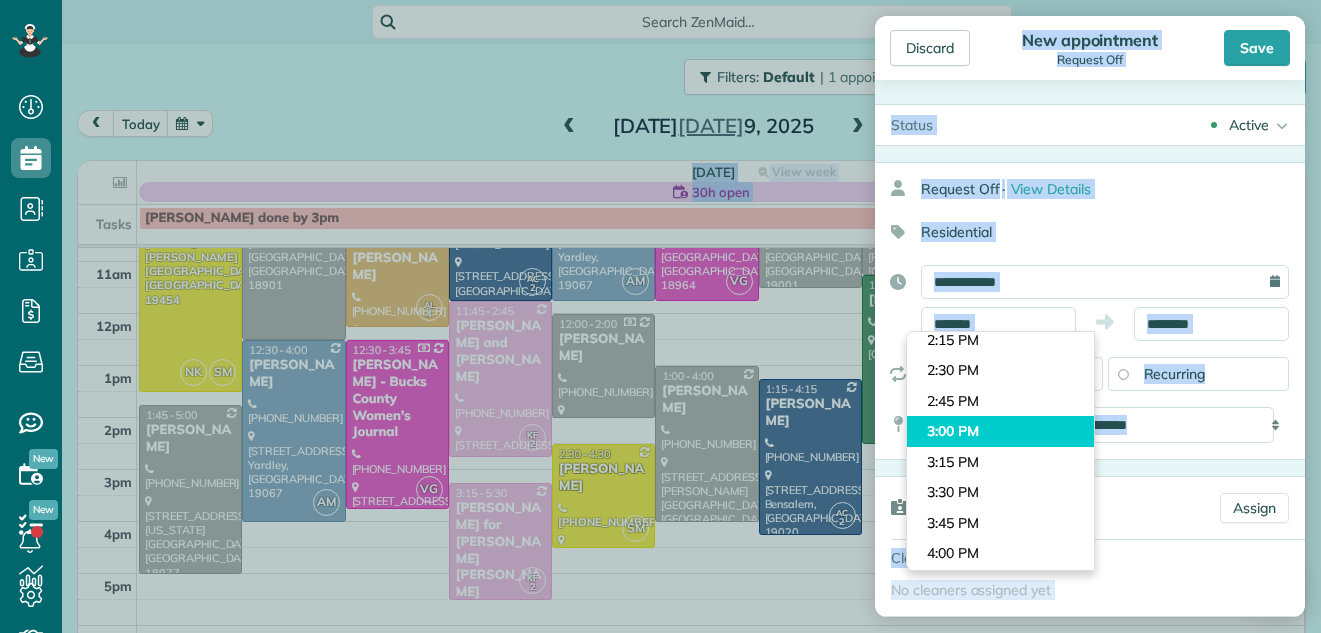 type on "*******" 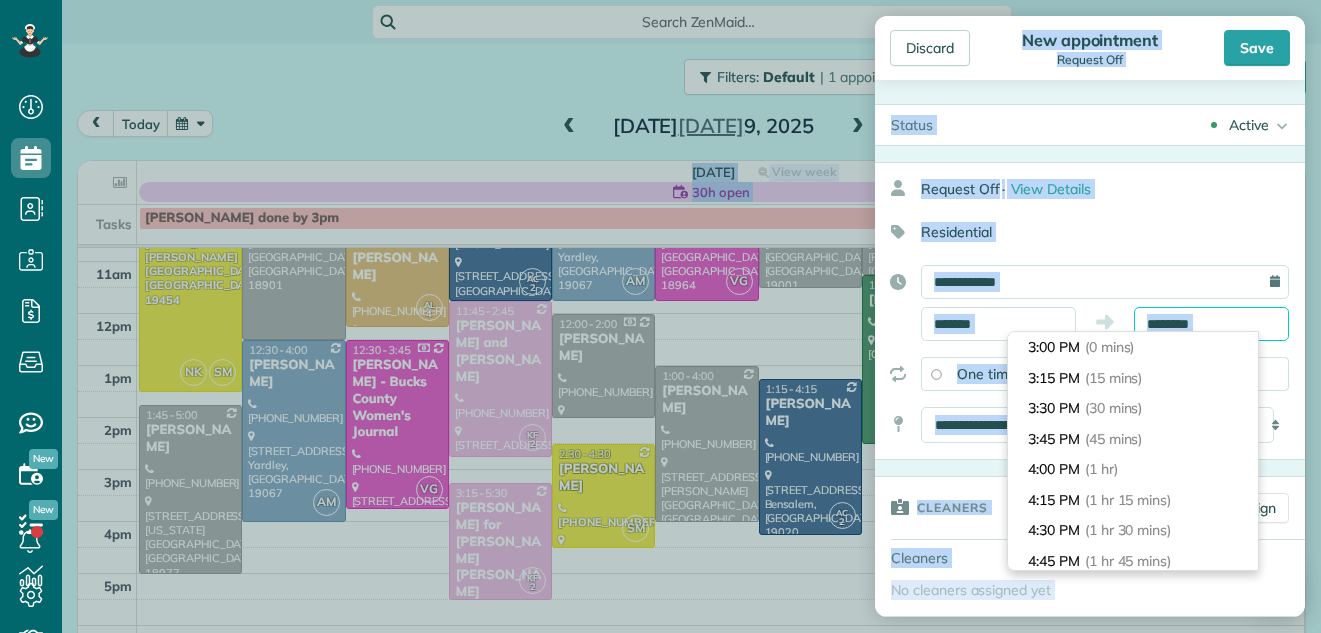 click on "********" at bounding box center (1211, 324) 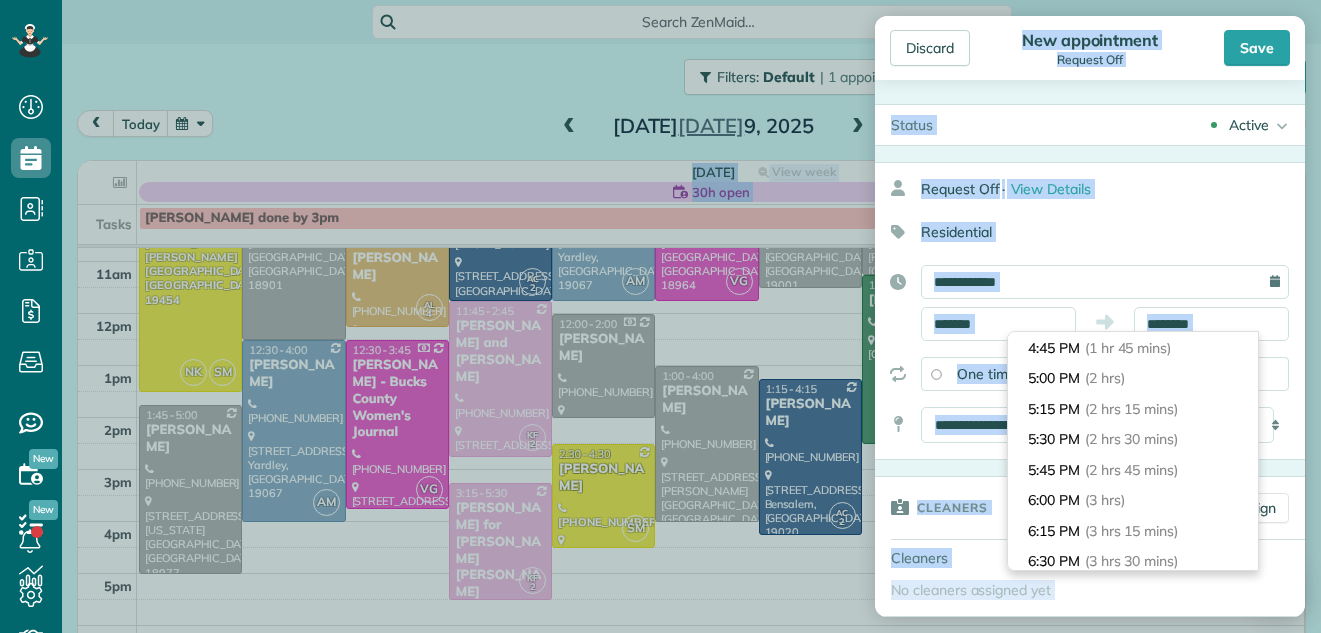 scroll, scrollTop: 253, scrollLeft: 0, axis: vertical 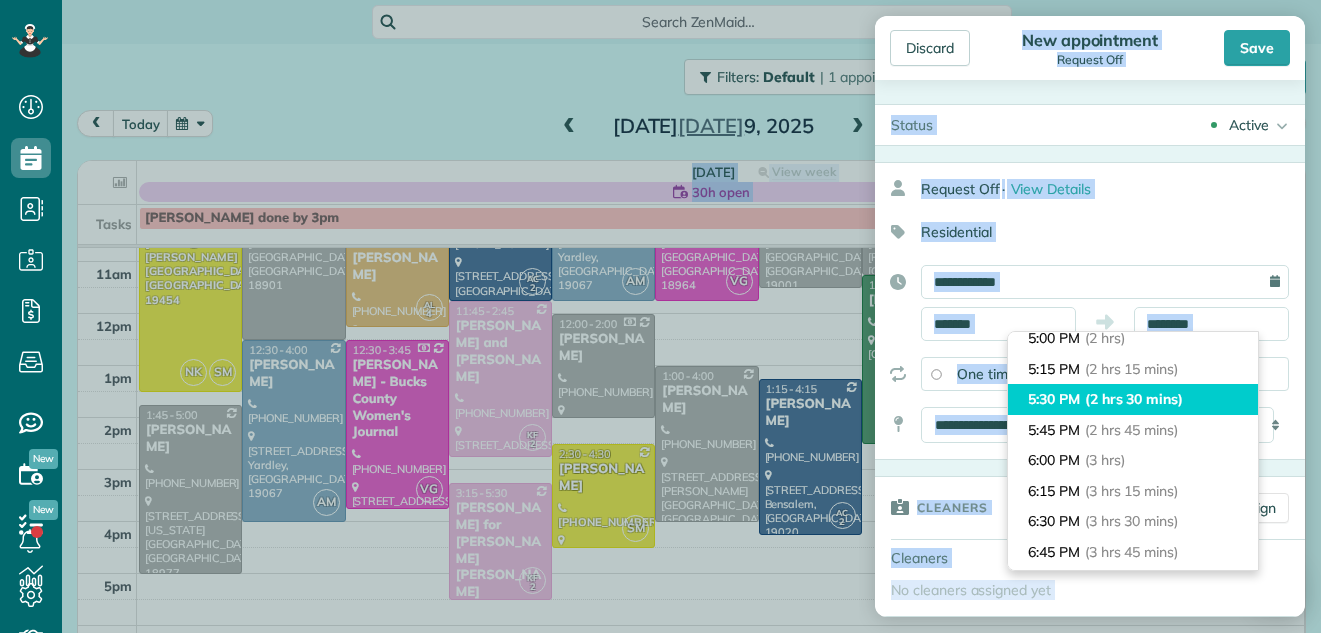 type on "*******" 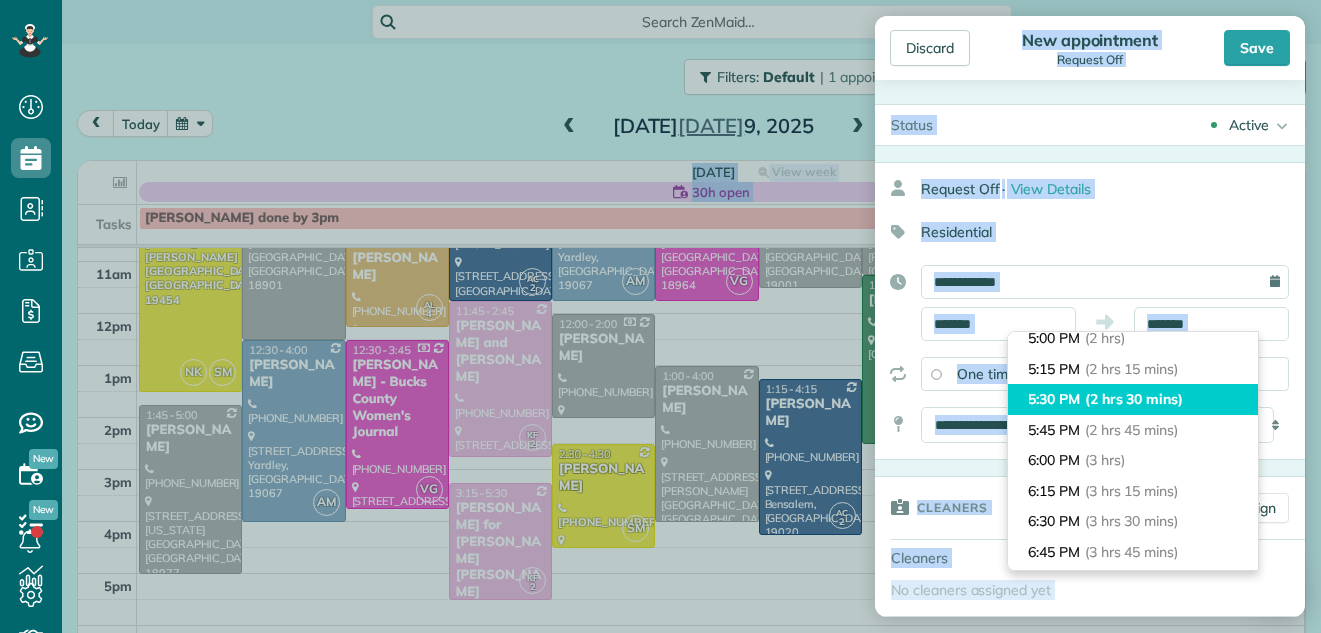 click on "5:30 PM  (2 hrs 30 mins)" at bounding box center [1133, 399] 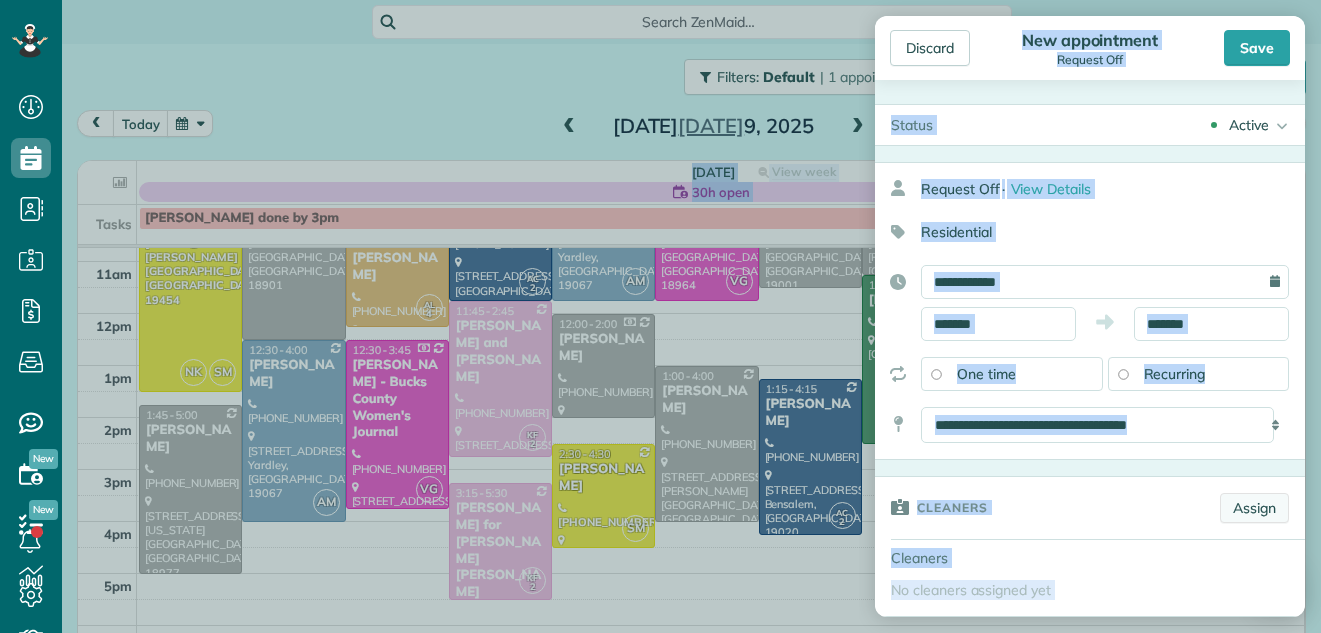 click on "Assign" at bounding box center [1254, 508] 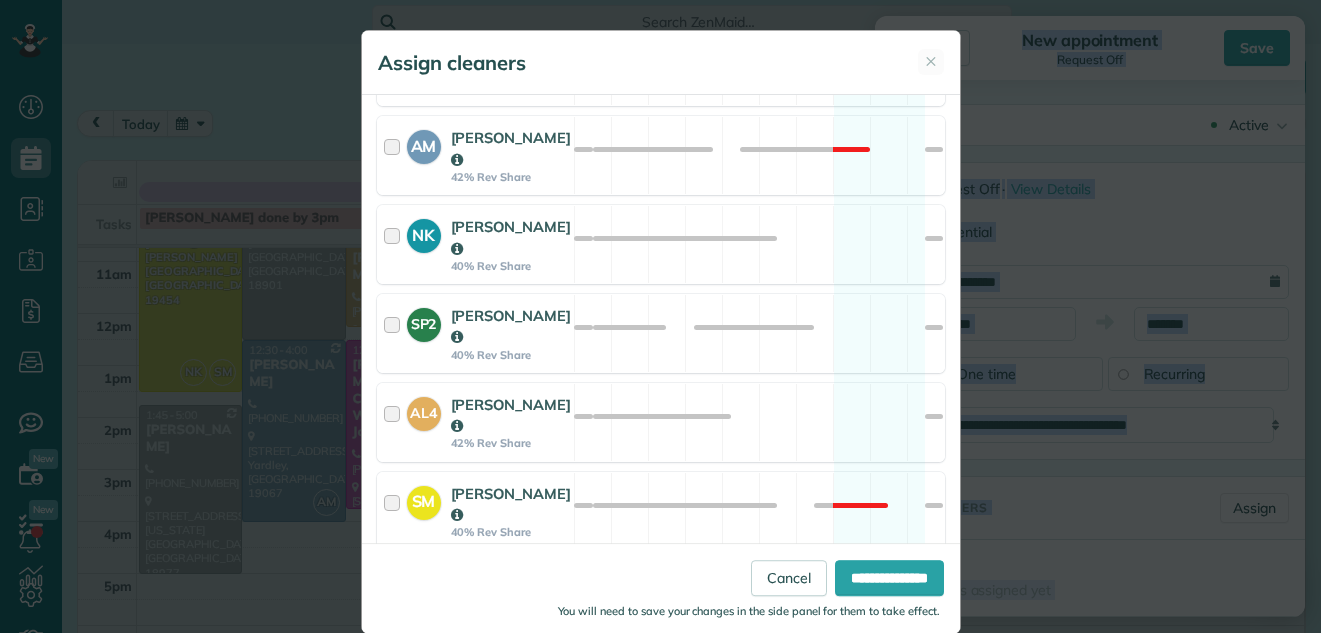 scroll, scrollTop: 1264, scrollLeft: 0, axis: vertical 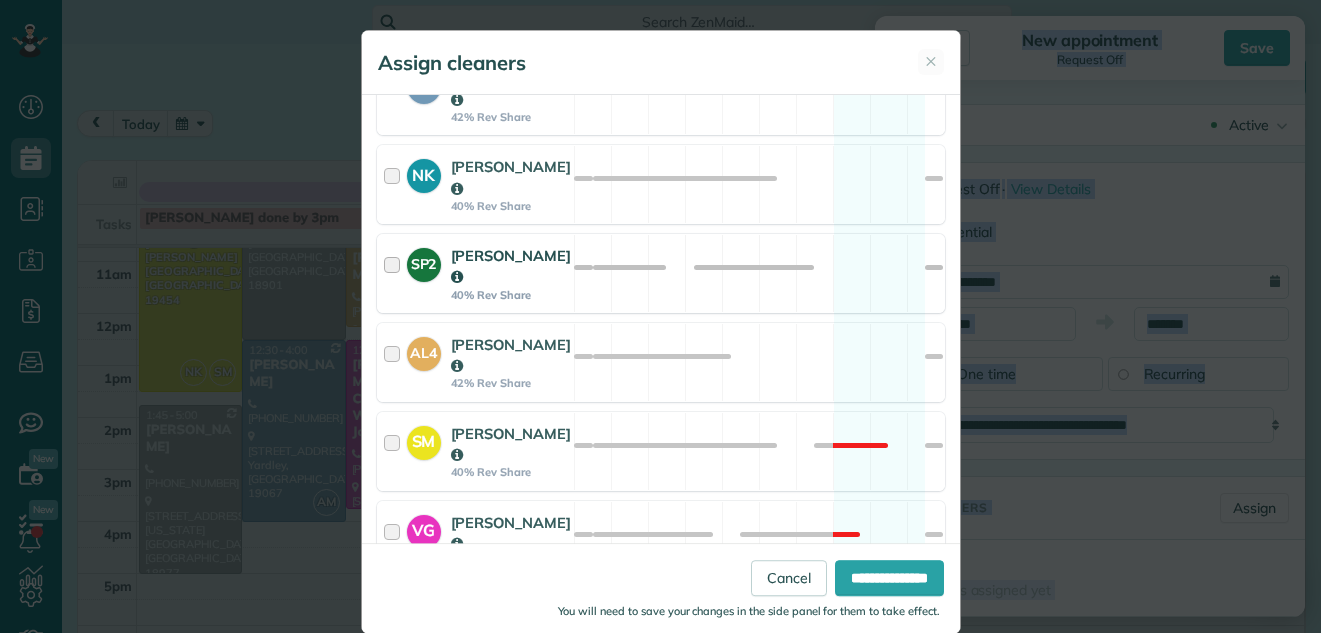 click at bounding box center [395, 273] 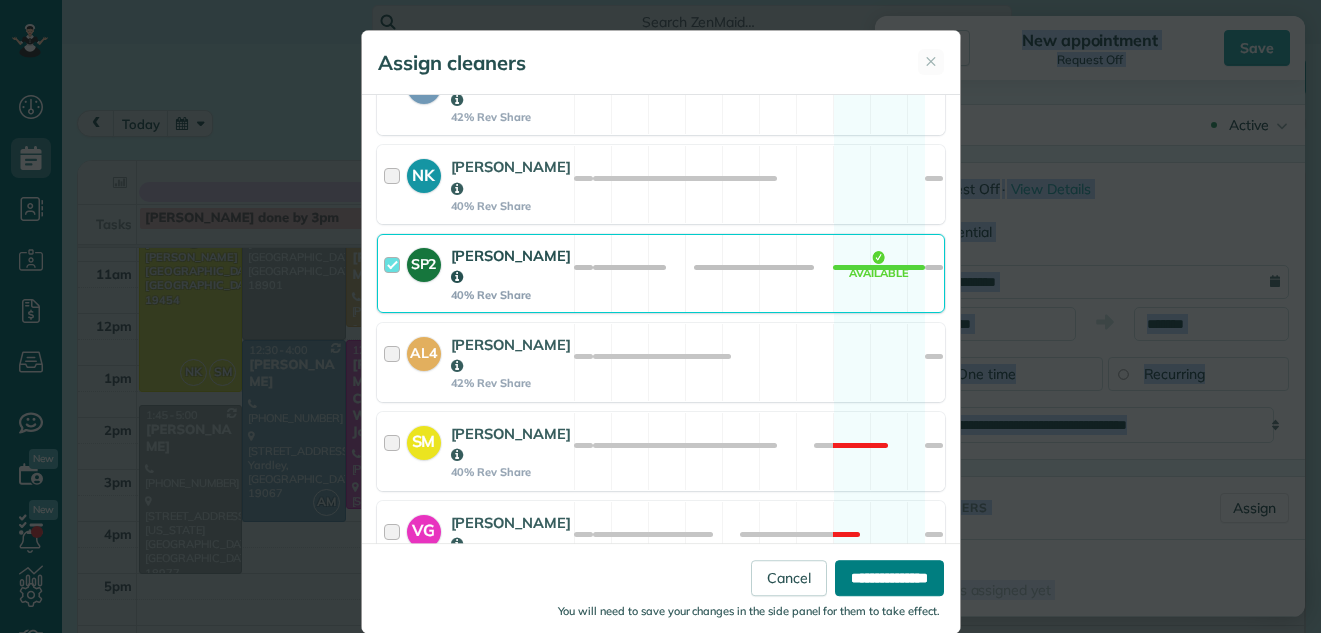 click on "**********" at bounding box center (889, 578) 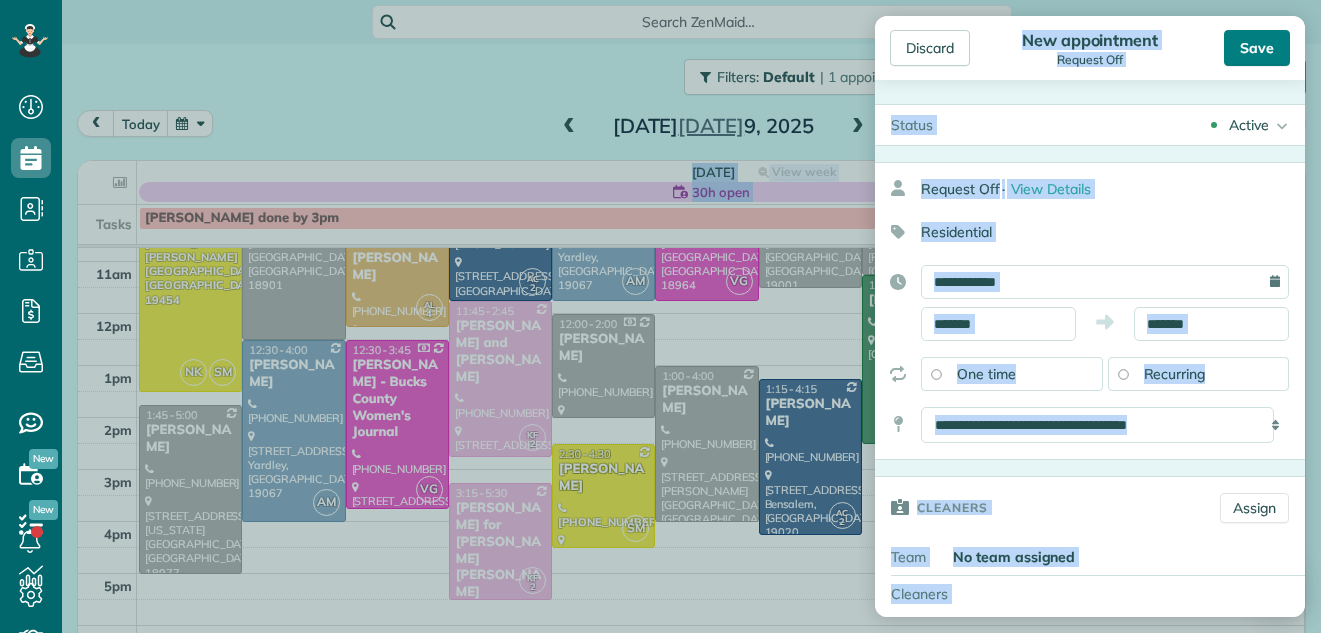 click on "Save" at bounding box center (1257, 48) 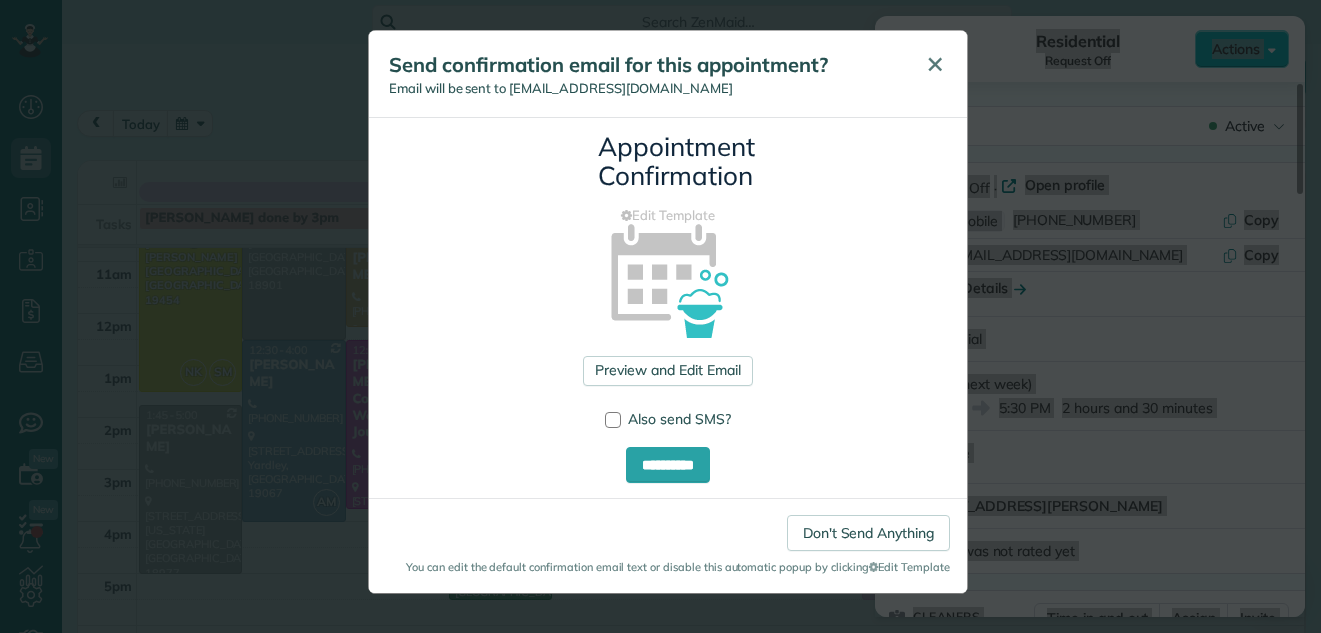 click on "✕" at bounding box center (935, 64) 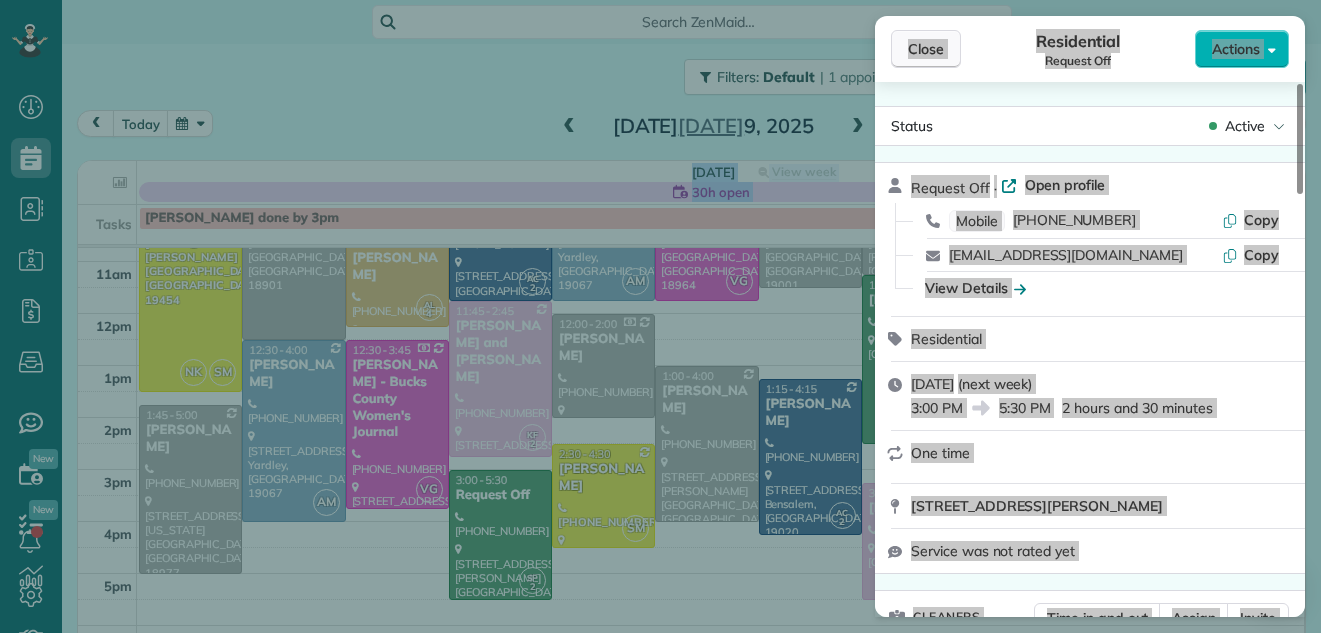 click on "Close" at bounding box center [926, 49] 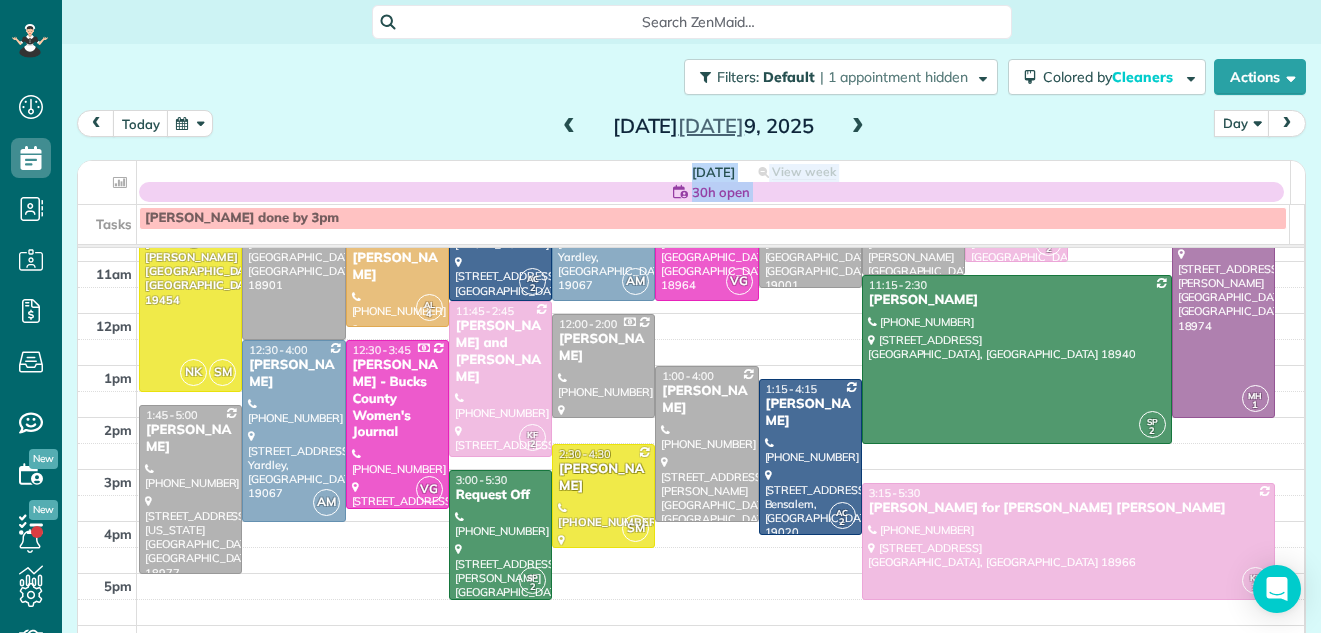 click at bounding box center [569, 127] 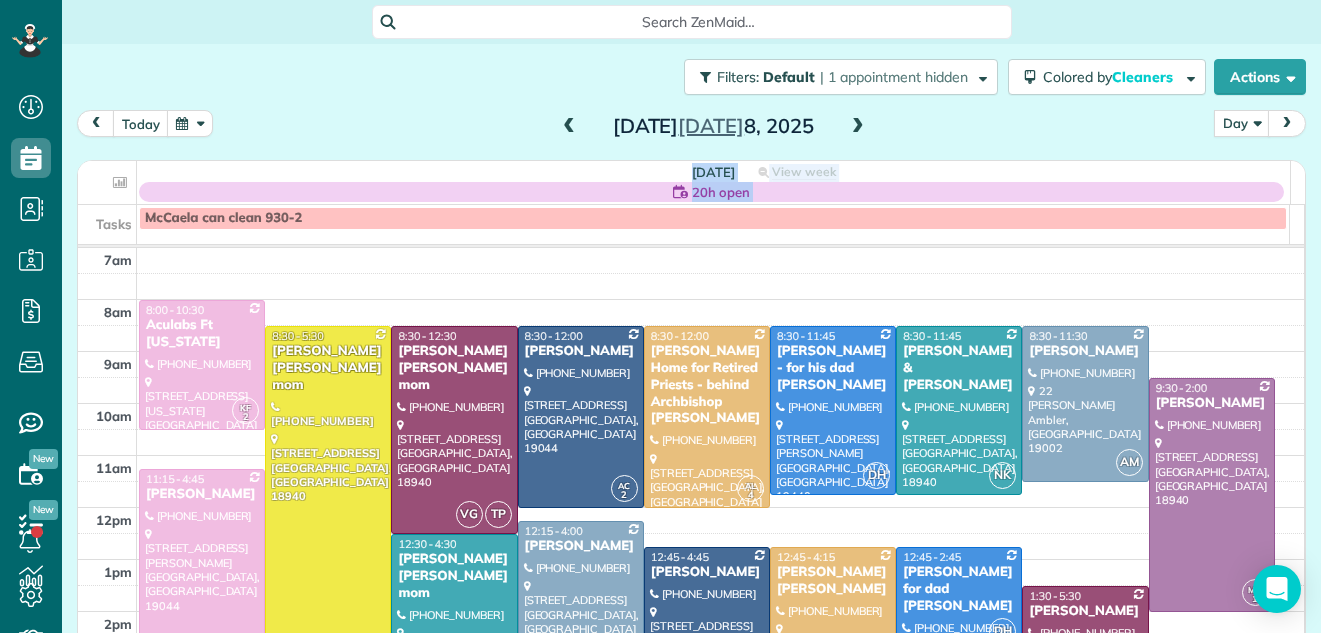 click at bounding box center [569, 127] 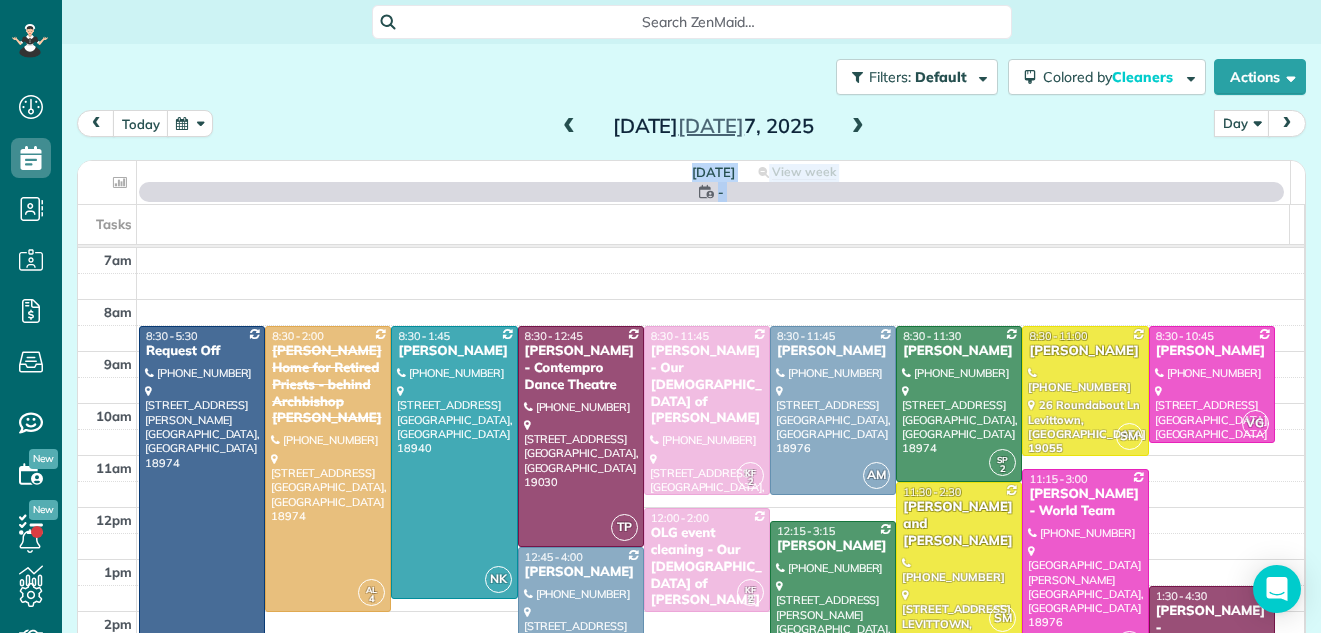 click at bounding box center (569, 127) 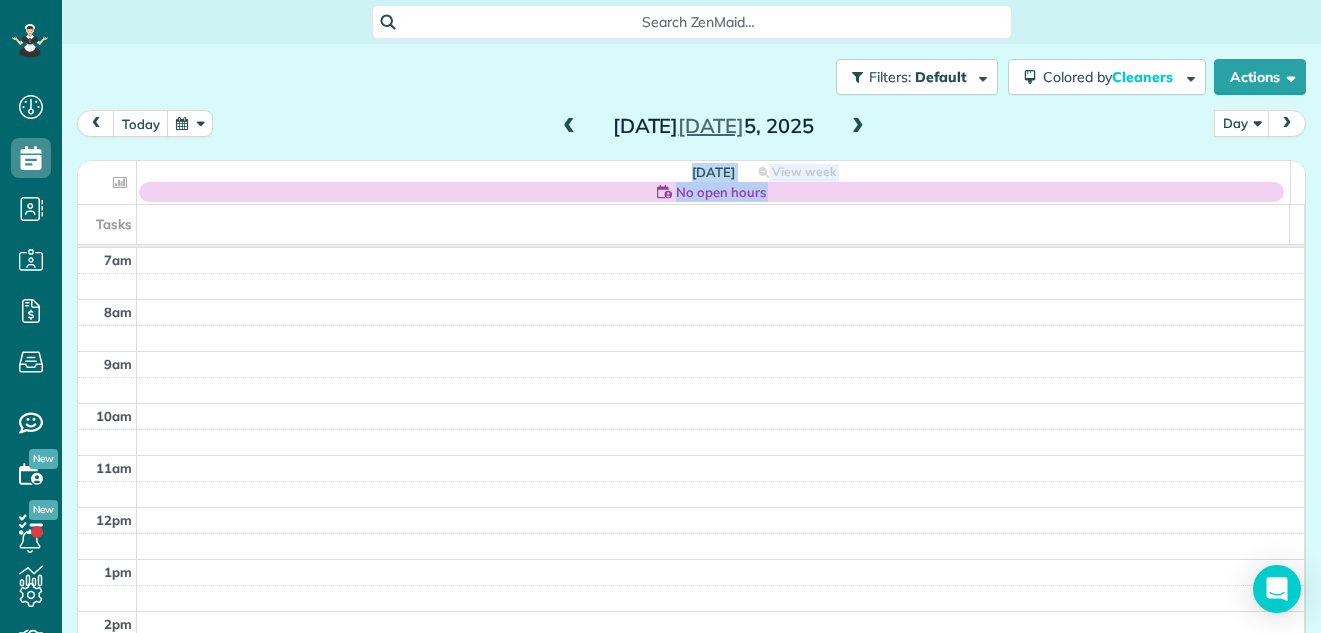 click at bounding box center (569, 127) 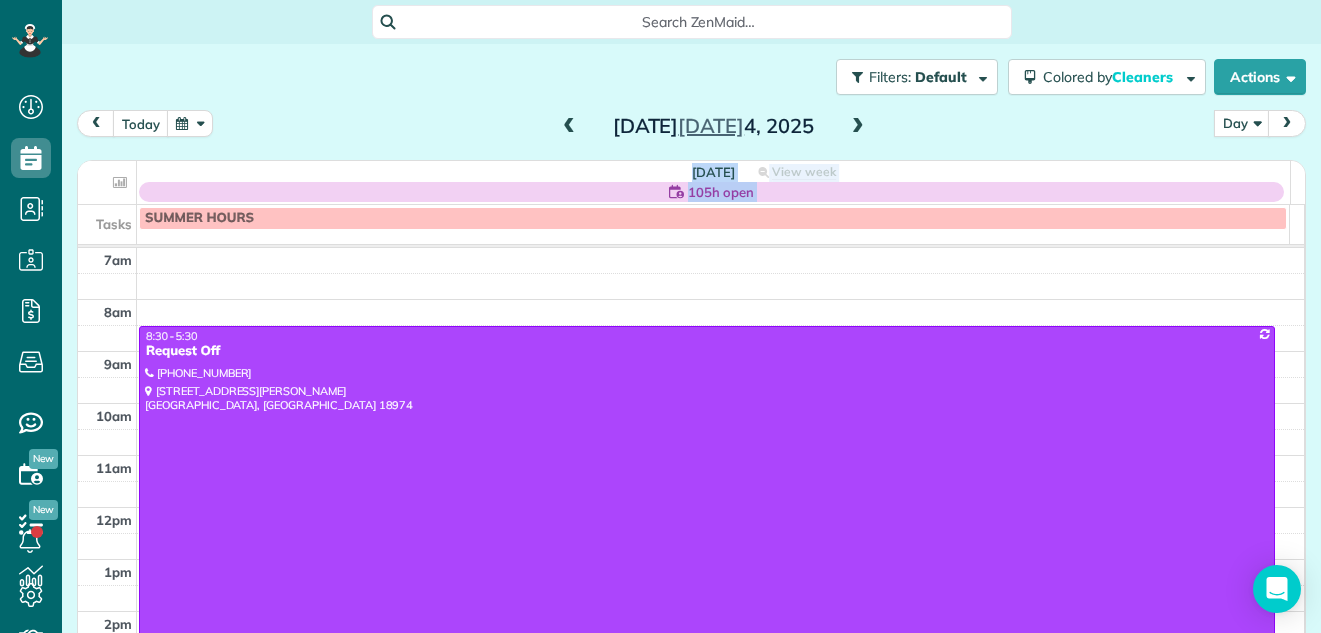 click at bounding box center [569, 127] 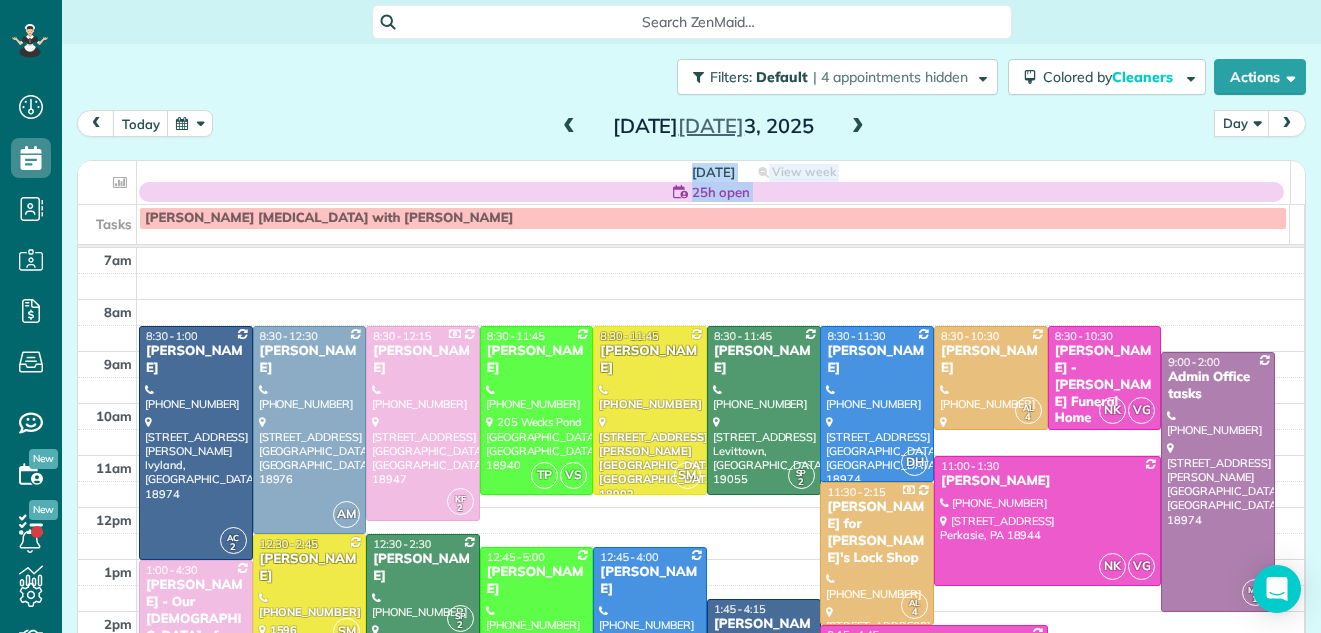 click at bounding box center (569, 127) 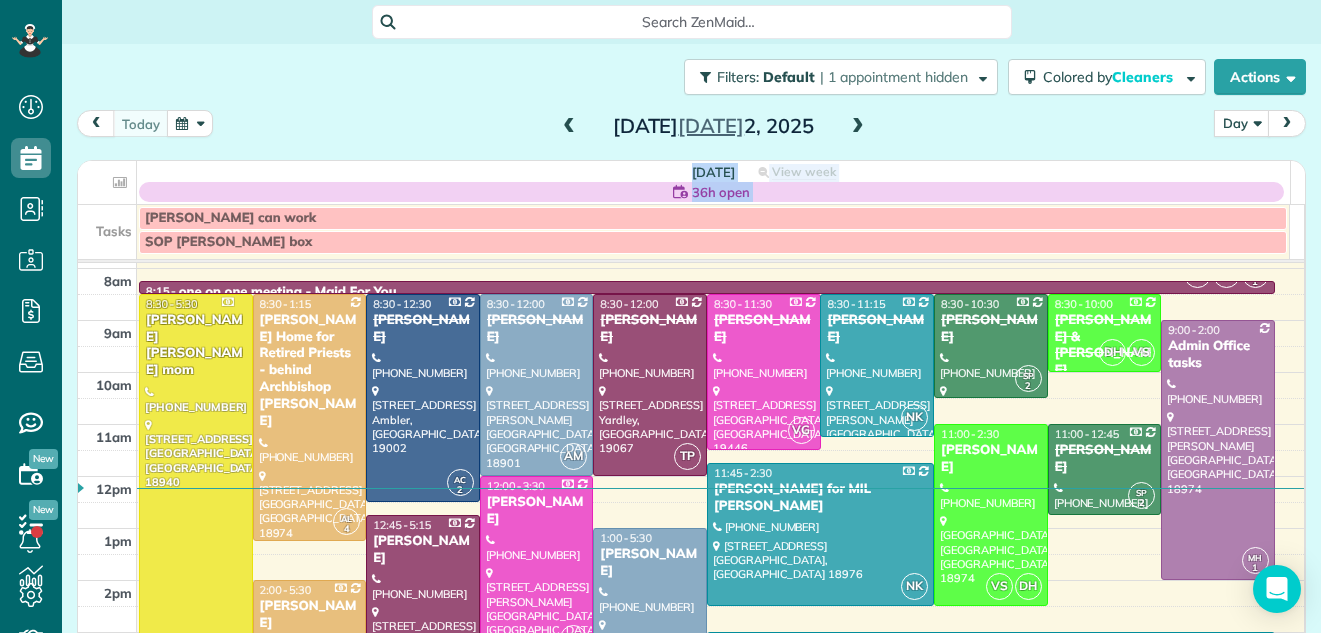 scroll, scrollTop: 93, scrollLeft: 0, axis: vertical 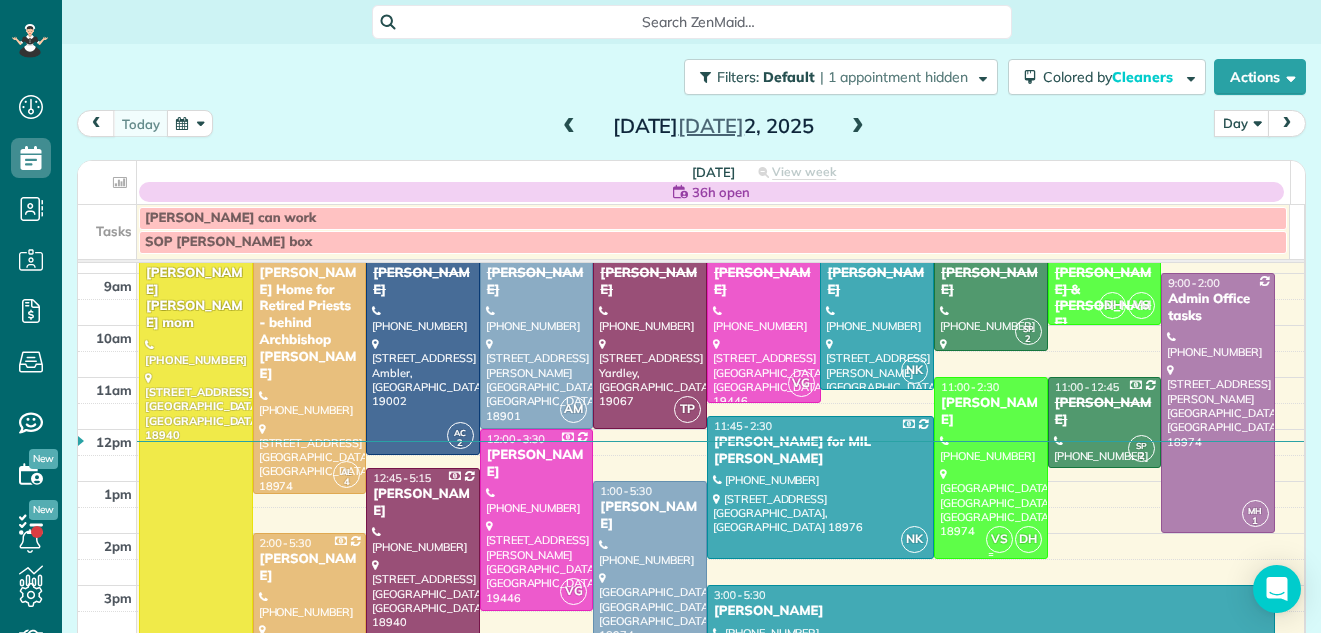click on "[PERSON_NAME]" at bounding box center [991, 412] 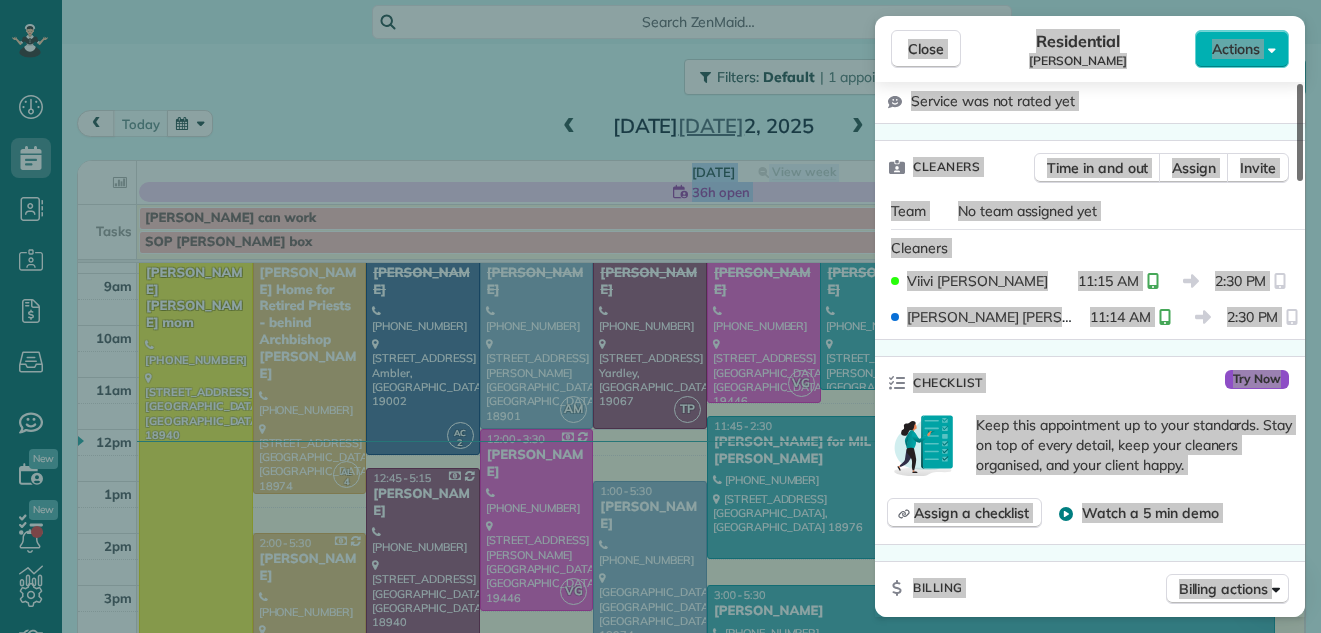 scroll, scrollTop: 514, scrollLeft: 0, axis: vertical 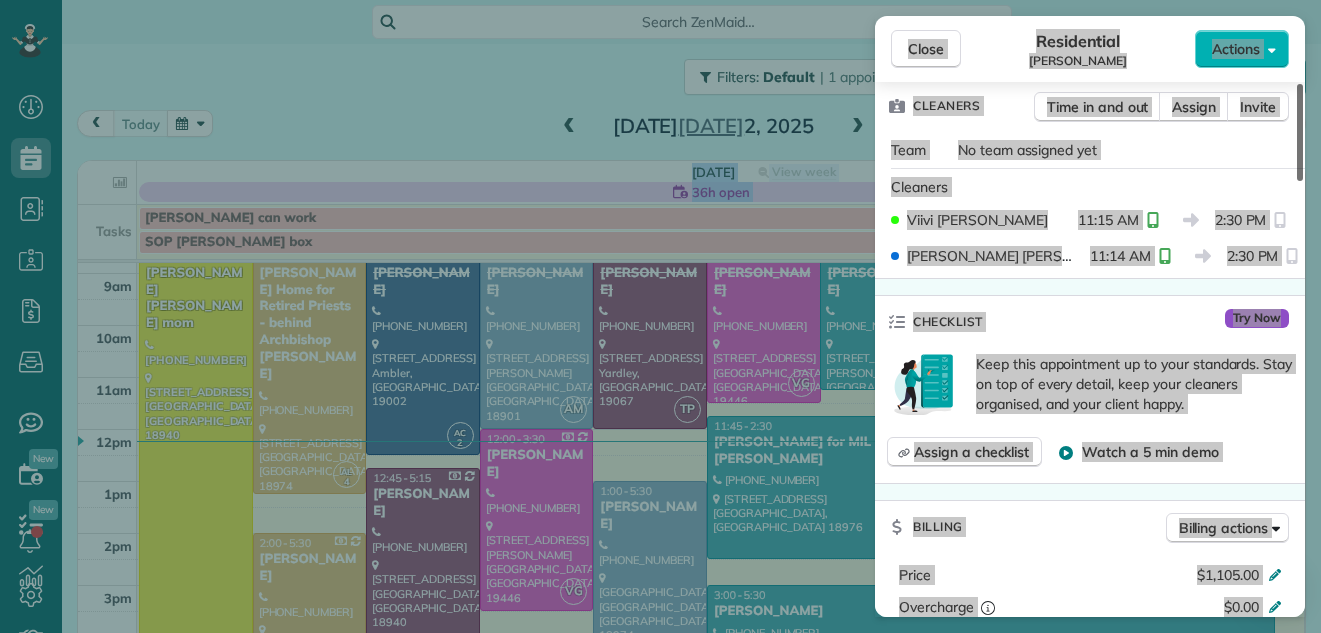 drag, startPoint x: 1301, startPoint y: 139, endPoint x: 1281, endPoint y: 232, distance: 95.12623 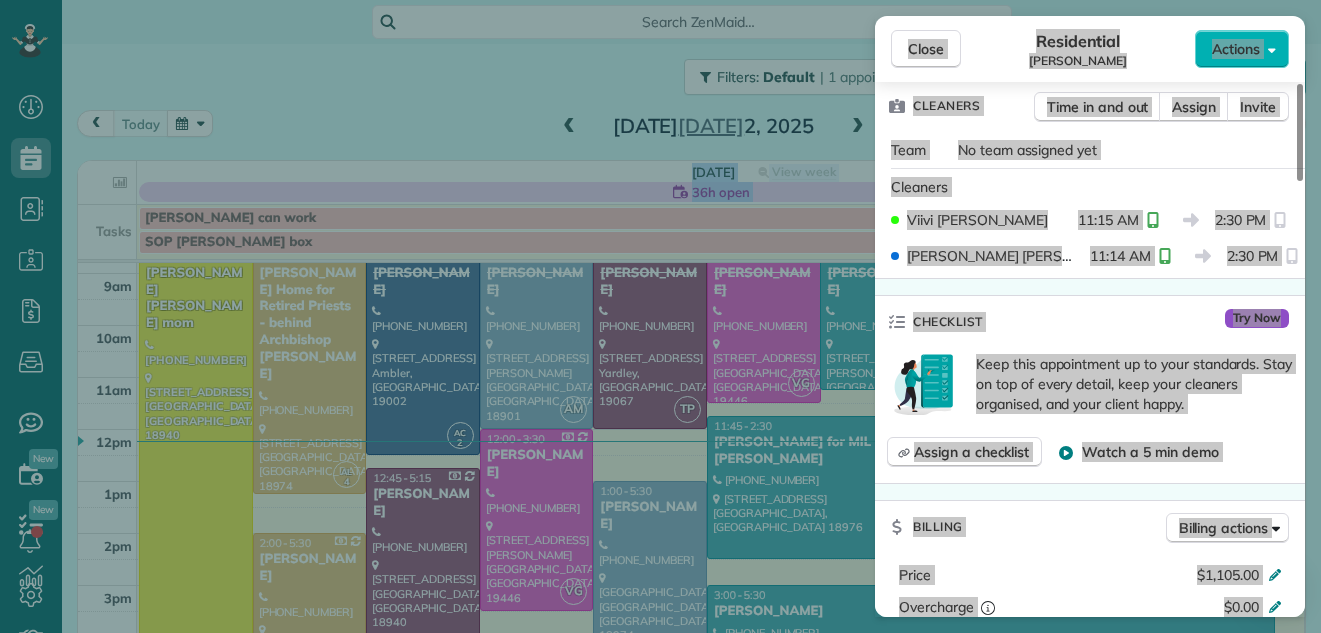 click on "[PERSON_NAME] 11:15 AM 2:30 PM" at bounding box center [1090, 220] 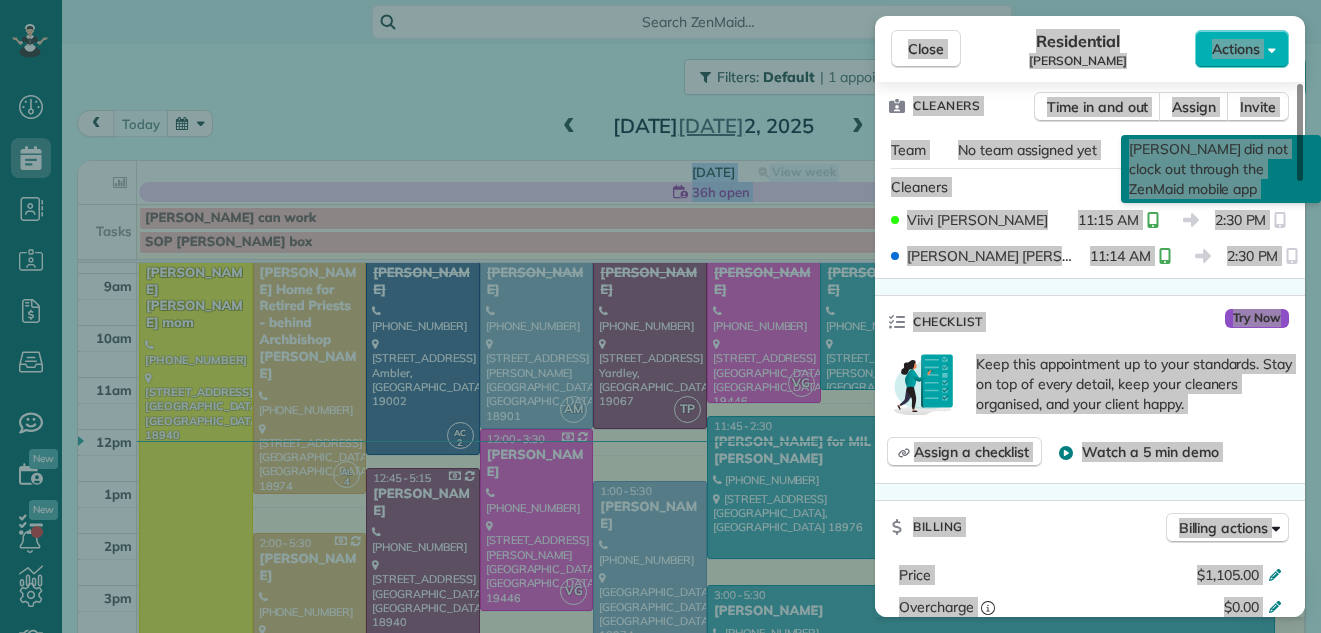 drag, startPoint x: 1281, startPoint y: 232, endPoint x: 1282, endPoint y: 194, distance: 38.013157 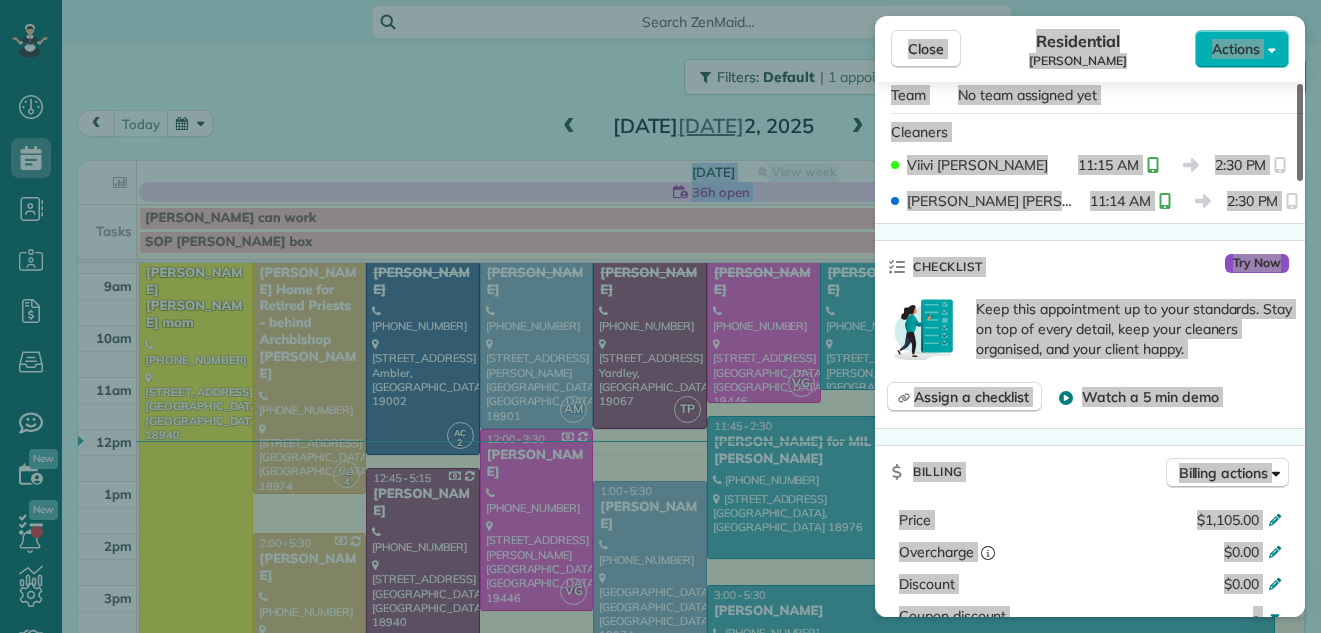 scroll, scrollTop: 591, scrollLeft: 0, axis: vertical 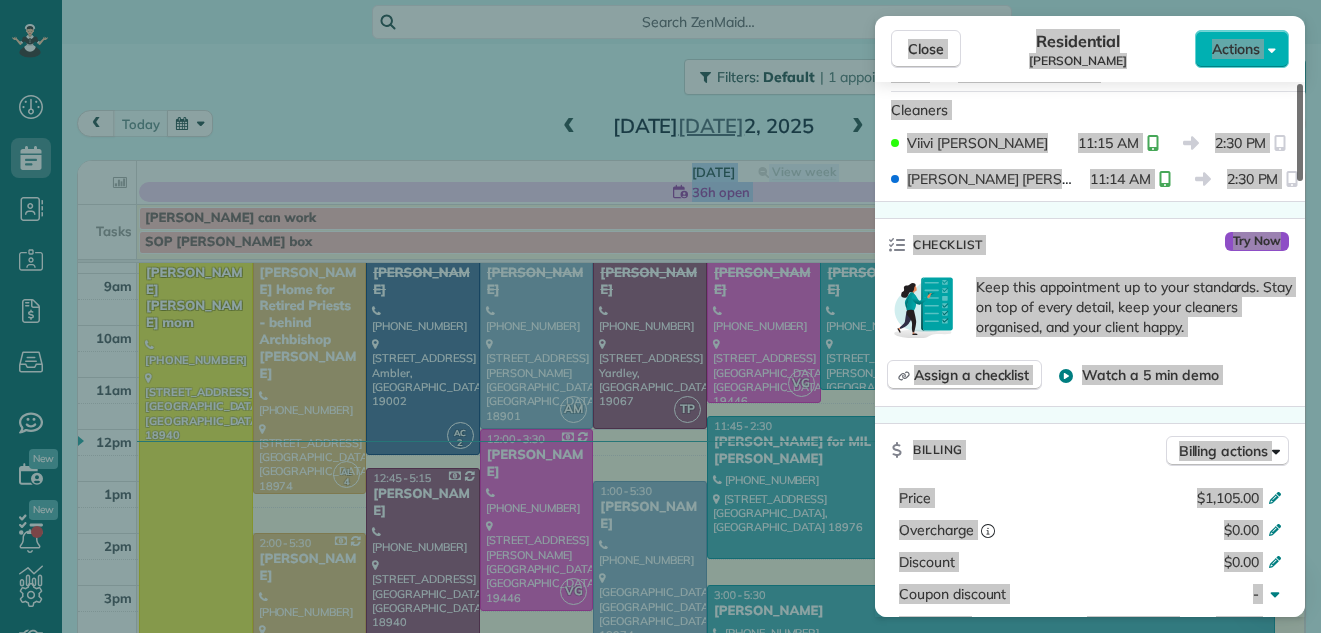 drag, startPoint x: 1301, startPoint y: 189, endPoint x: 1298, endPoint y: 203, distance: 14.3178215 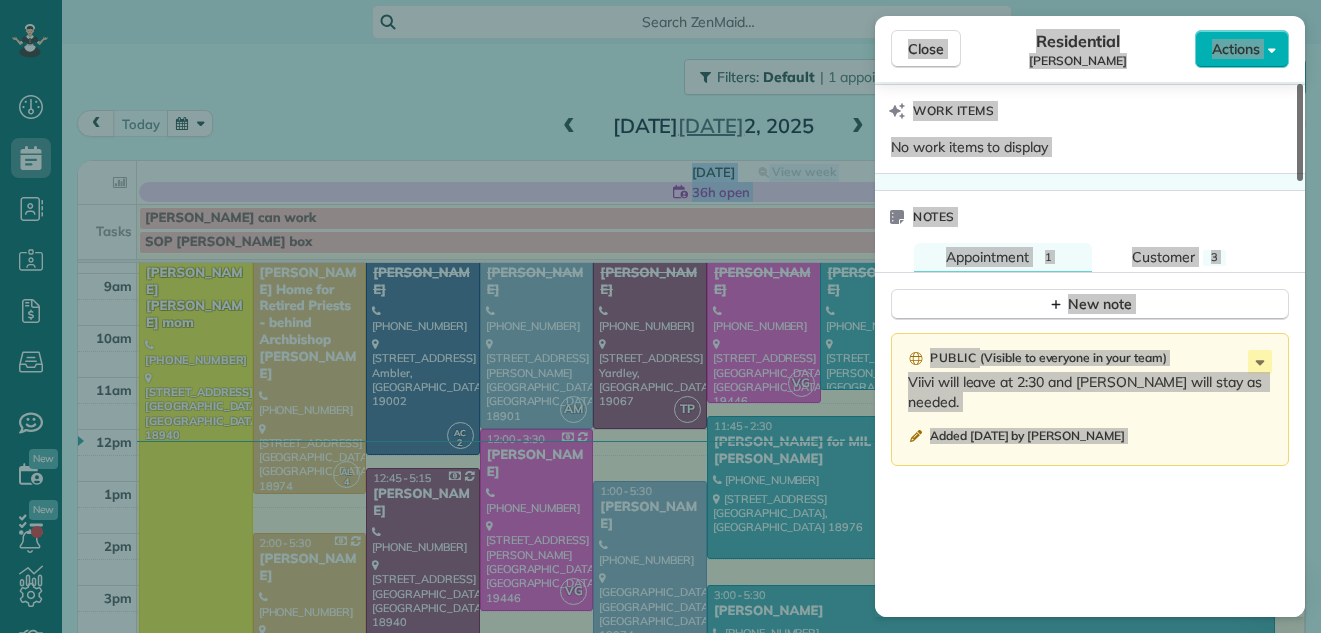scroll, scrollTop: 1978, scrollLeft: 0, axis: vertical 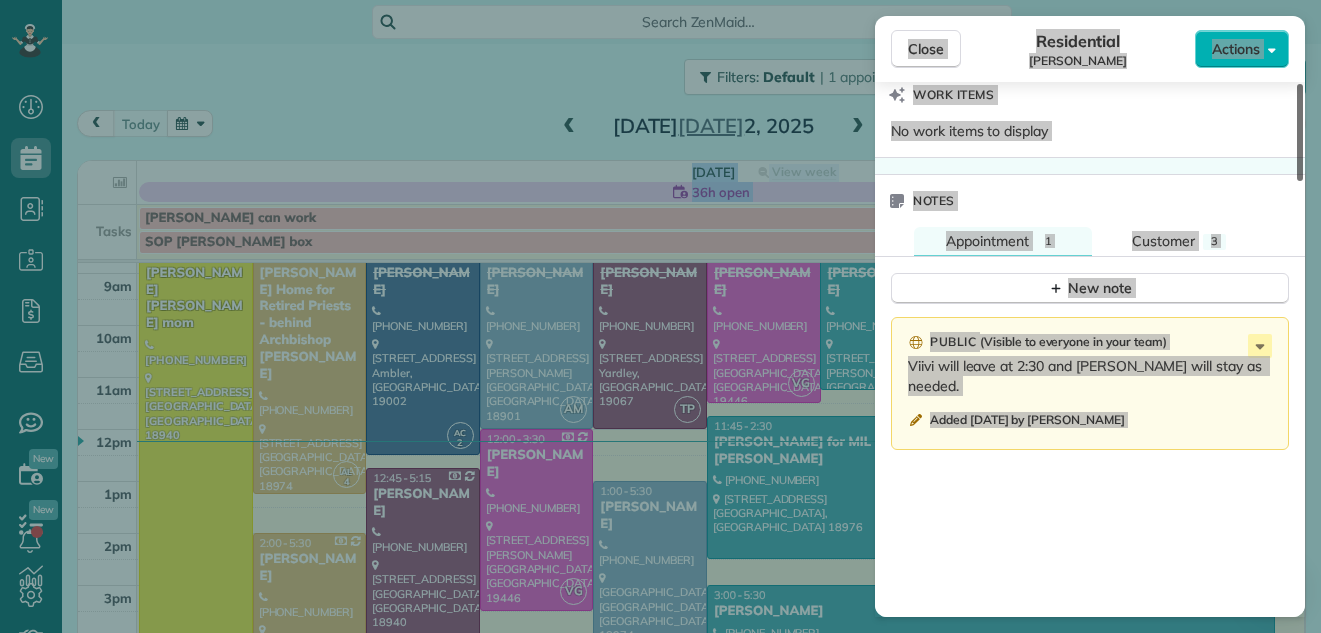 drag, startPoint x: 1300, startPoint y: 219, endPoint x: 1232, endPoint y: 470, distance: 260.04807 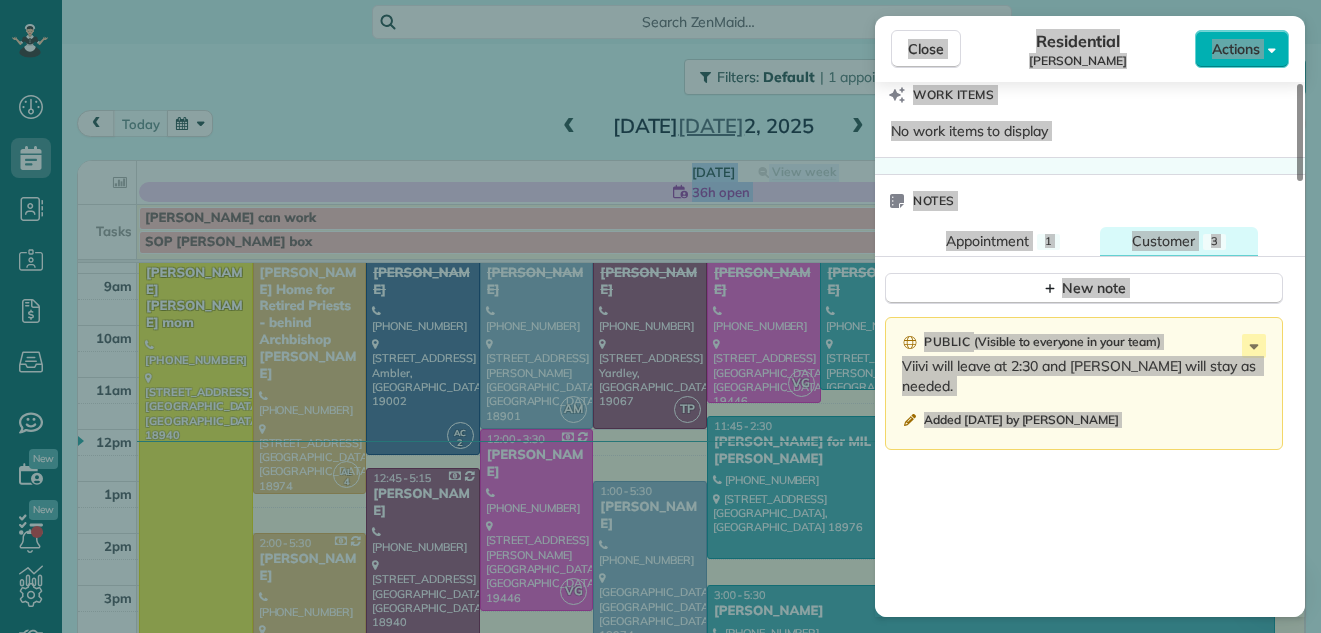 click on "Customer" at bounding box center [1163, 241] 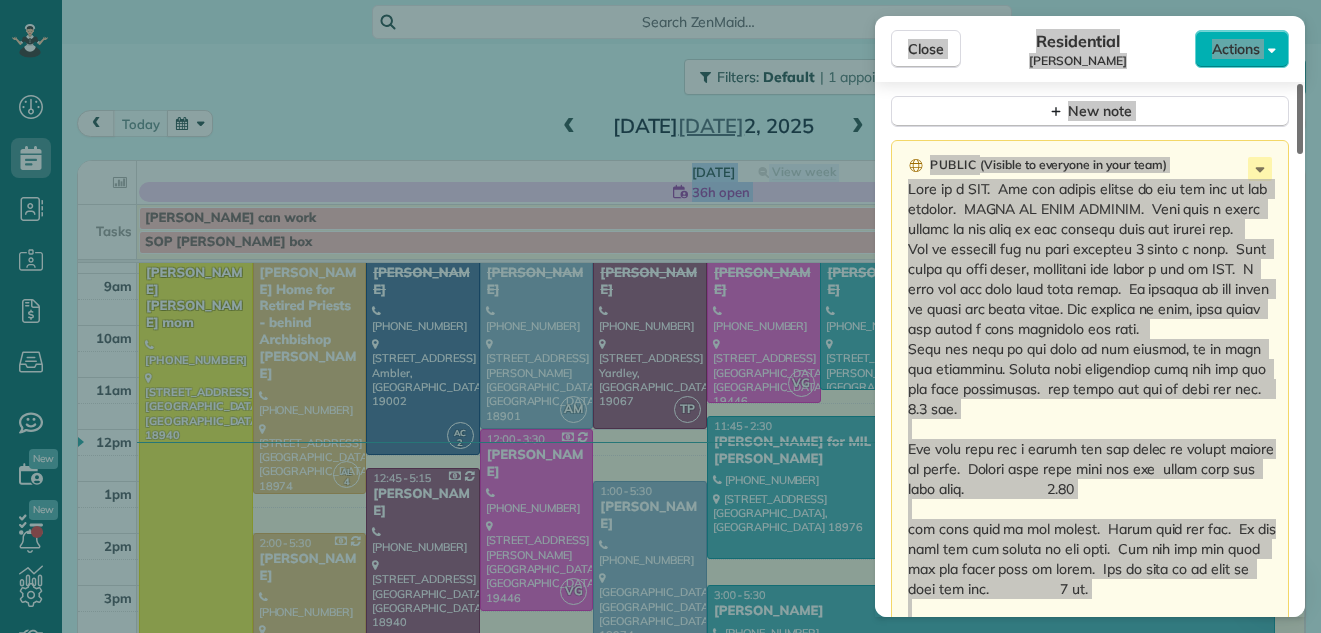 scroll, scrollTop: 2178, scrollLeft: 0, axis: vertical 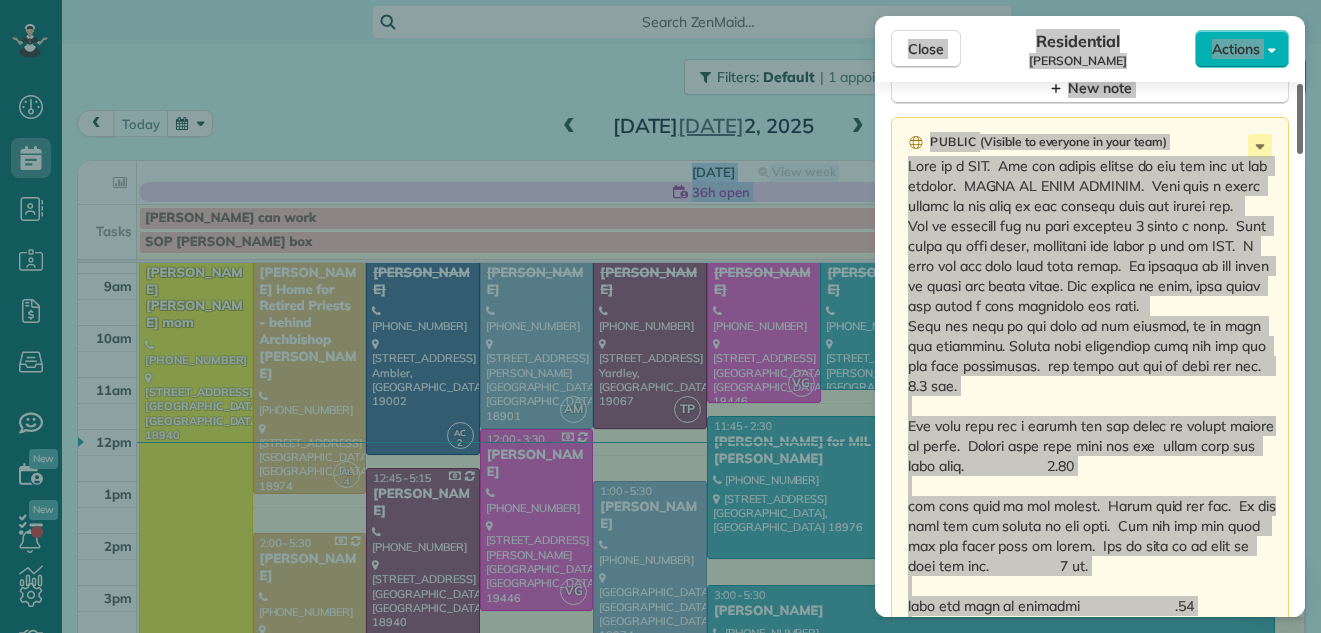 drag, startPoint x: 1298, startPoint y: 366, endPoint x: 1281, endPoint y: 392, distance: 31.06445 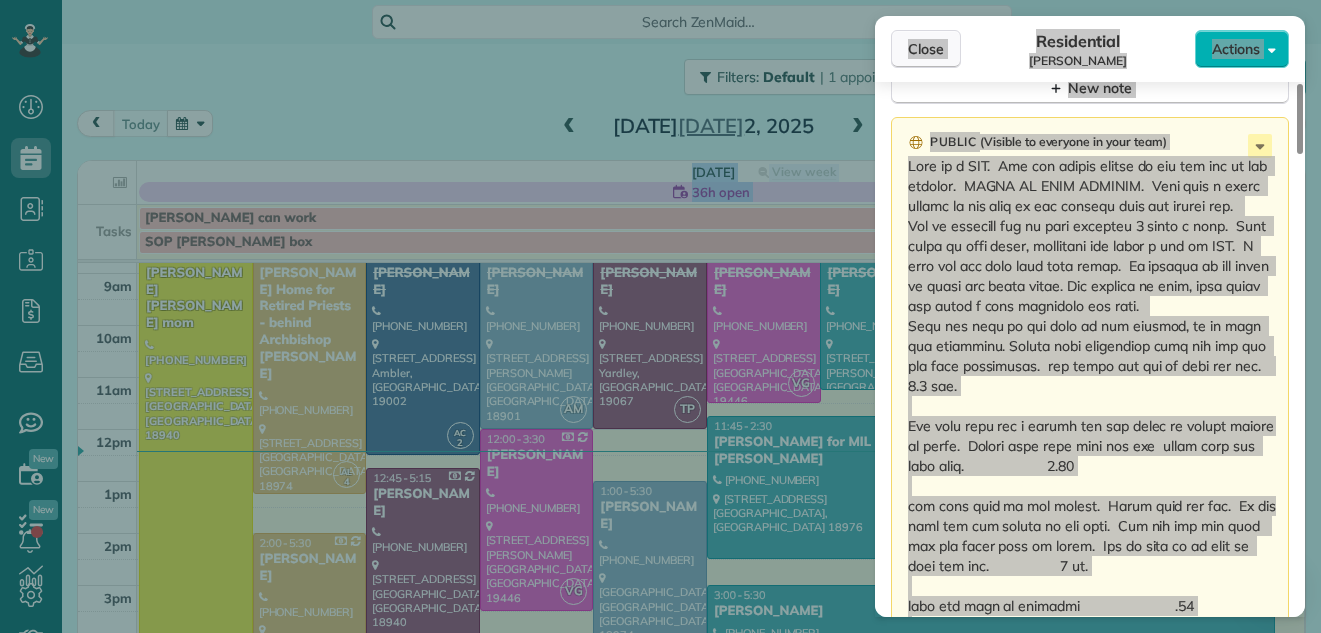 click on "Close" at bounding box center [926, 49] 